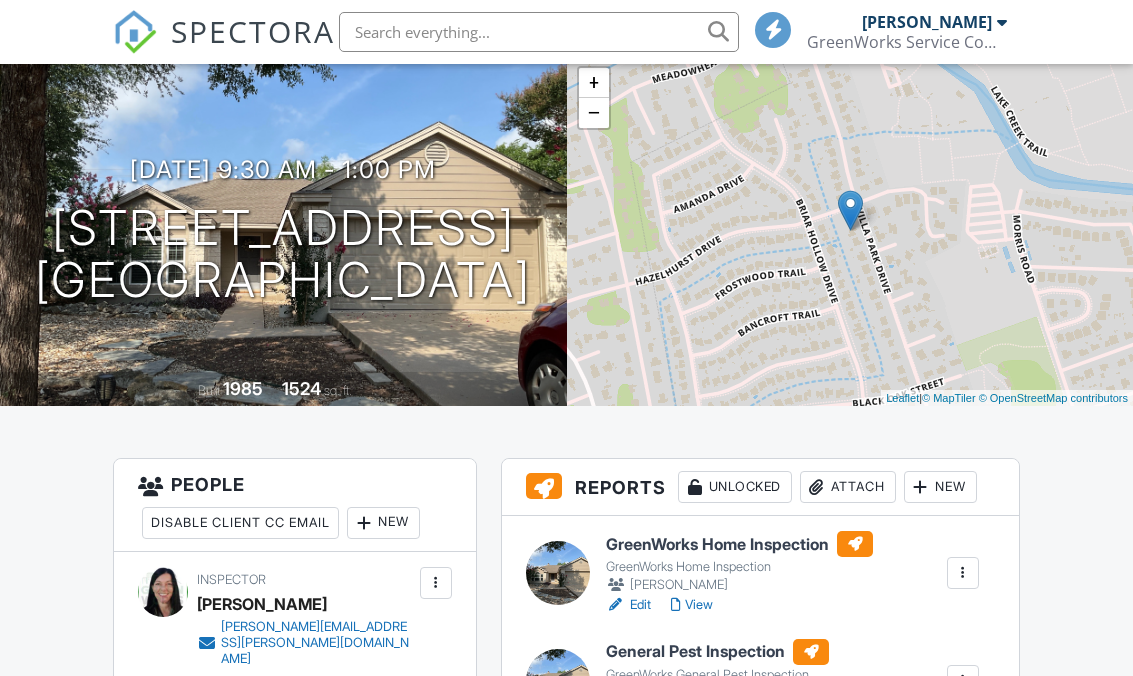 scroll, scrollTop: 272, scrollLeft: 0, axis: vertical 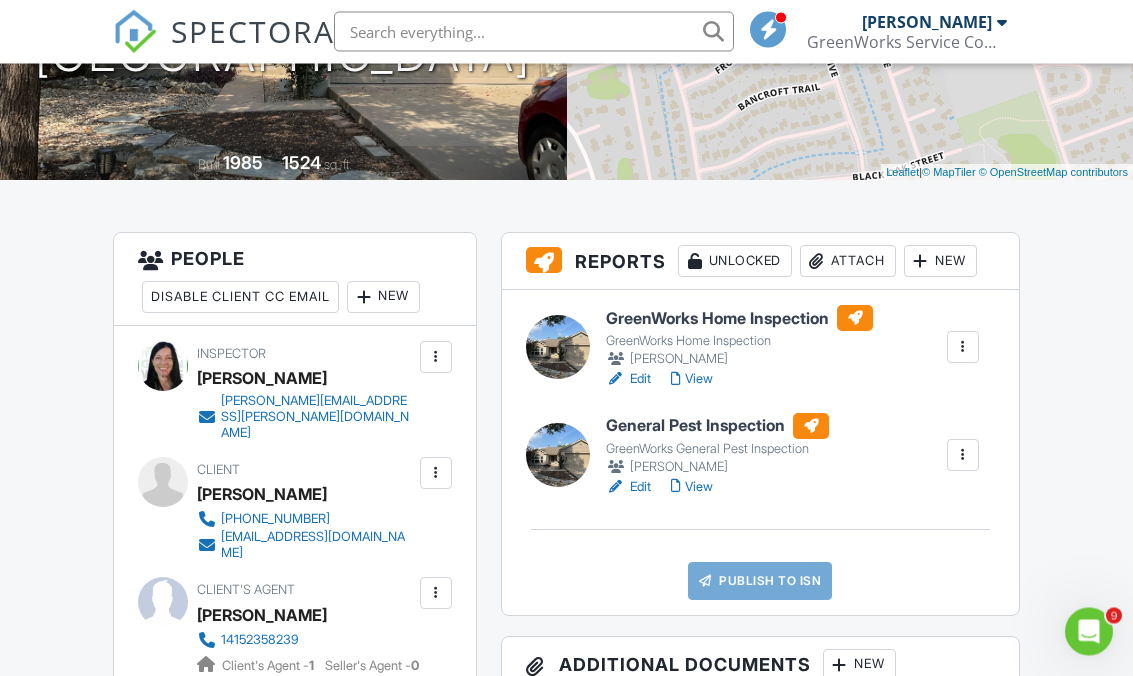 click at bounding box center [963, 348] 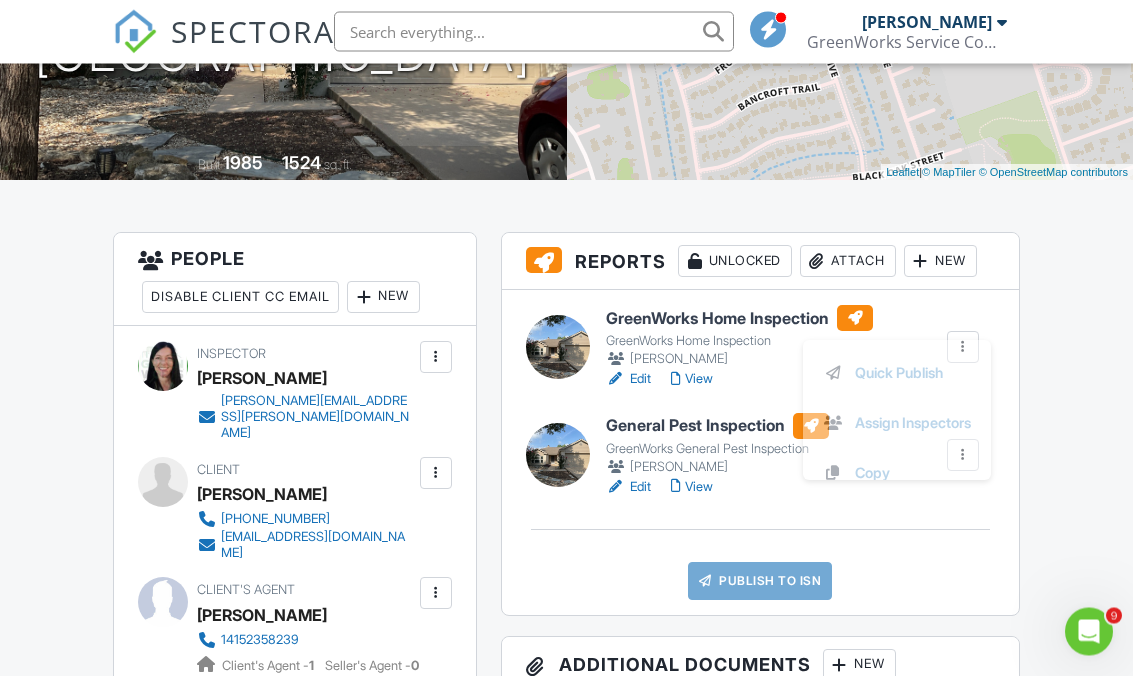 scroll, scrollTop: 354, scrollLeft: 0, axis: vertical 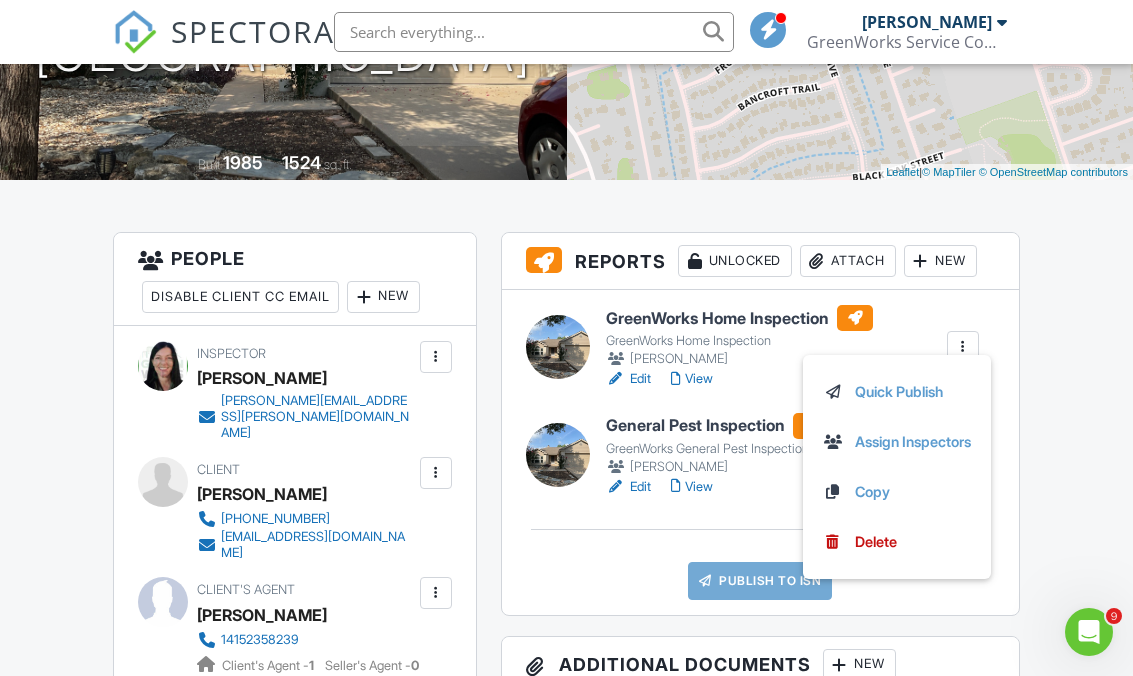 click on "Dashboard
New Inspection
Inspections
Calendar
Settings
Profile
Support Center
Inspection Details
Client View
More
Property Details
Reschedule
Reorder / Copy
Share
Cancel
Delete
Print Order
Convert to V9
07/12/2025  9:30 am
- 1:00 pm
13302 Villa Park Dr
Austin, TX 78729
Built
1985
1524
sq. ft.
+ − Leaflet  |  © MapTiler   © OpenStreetMap contributors
Reports
Unlocked
Attach
New
GreenWorks Home Inspection
GreenWorks Home Inspection
Julie Kennedy
Edit
View
Quick Publish
Assign Inspectors
Copy
Delete
General Pest Inspection
GreenWorks General Pest Inspection
Julie Kennedy
Edit
View" at bounding box center (566, 866) 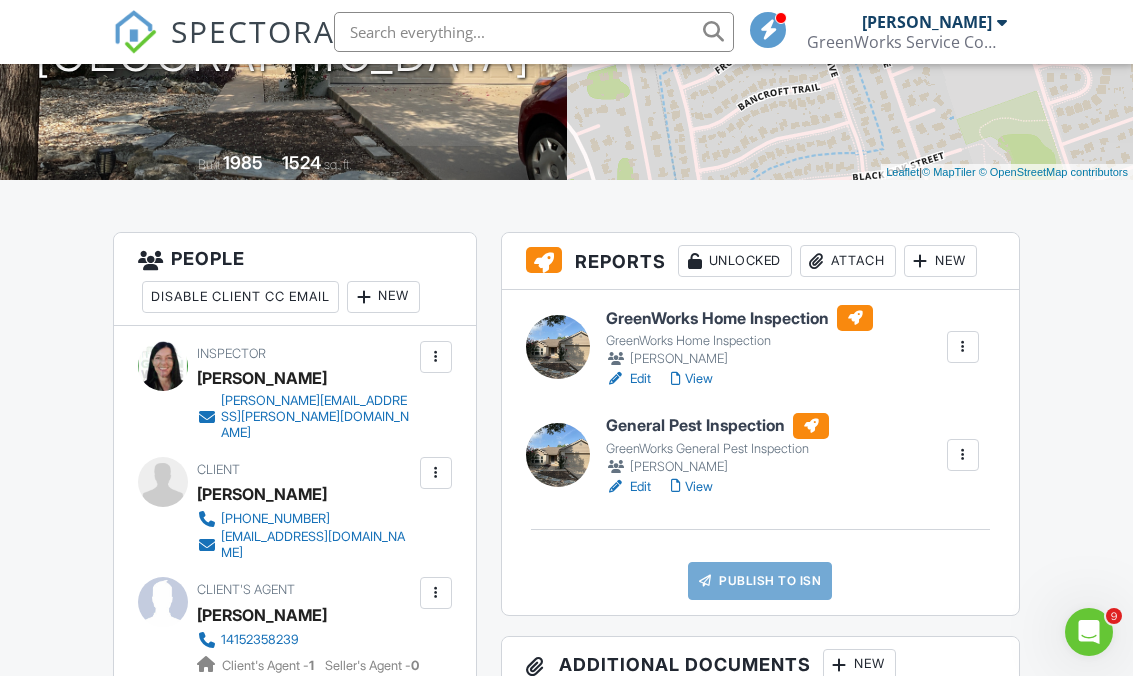 click at bounding box center [963, 347] 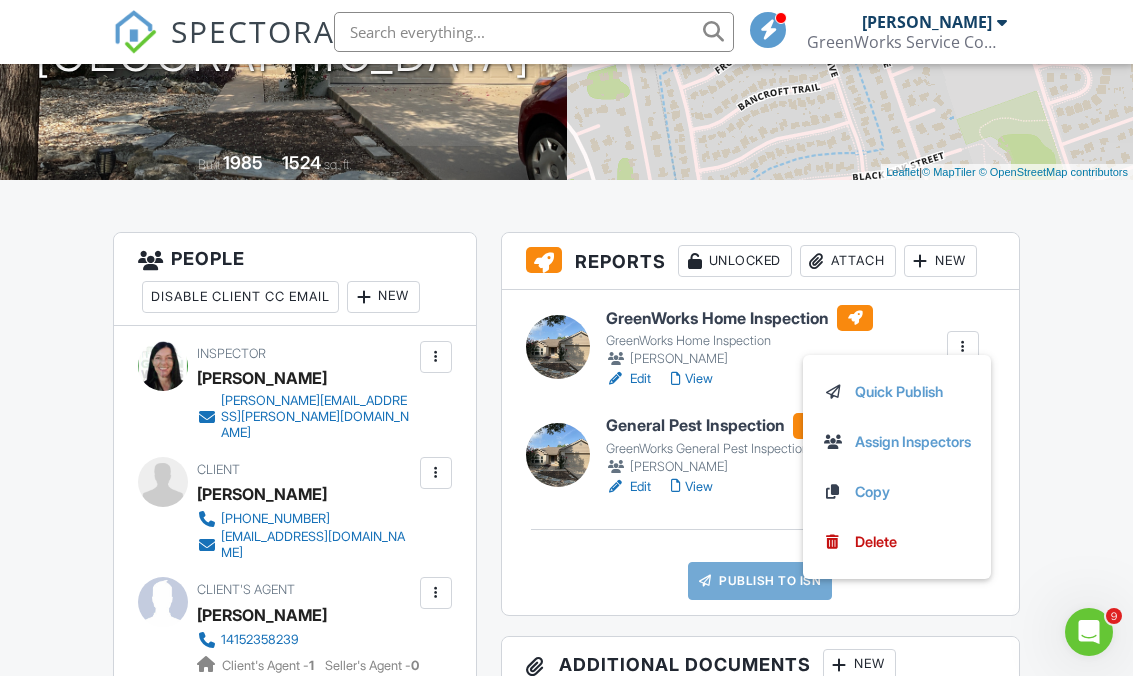 click on "Assign Inspectors" at bounding box center (897, 442) 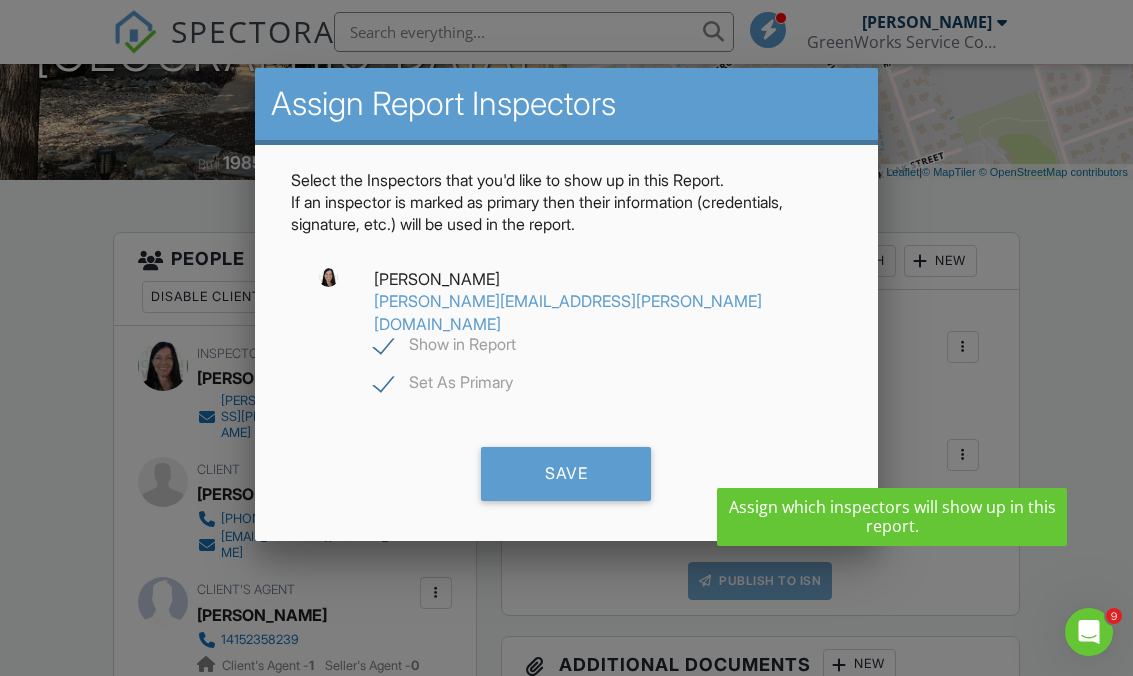 click on "Save" at bounding box center [566, 474] 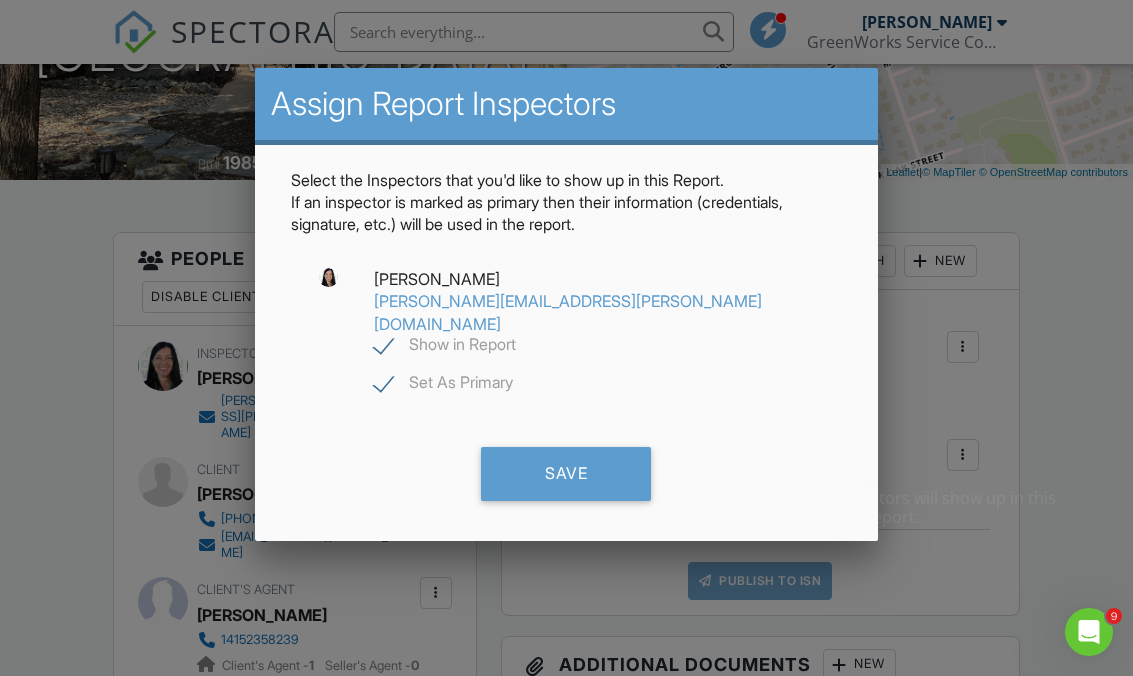 click on "Save" at bounding box center (566, 474) 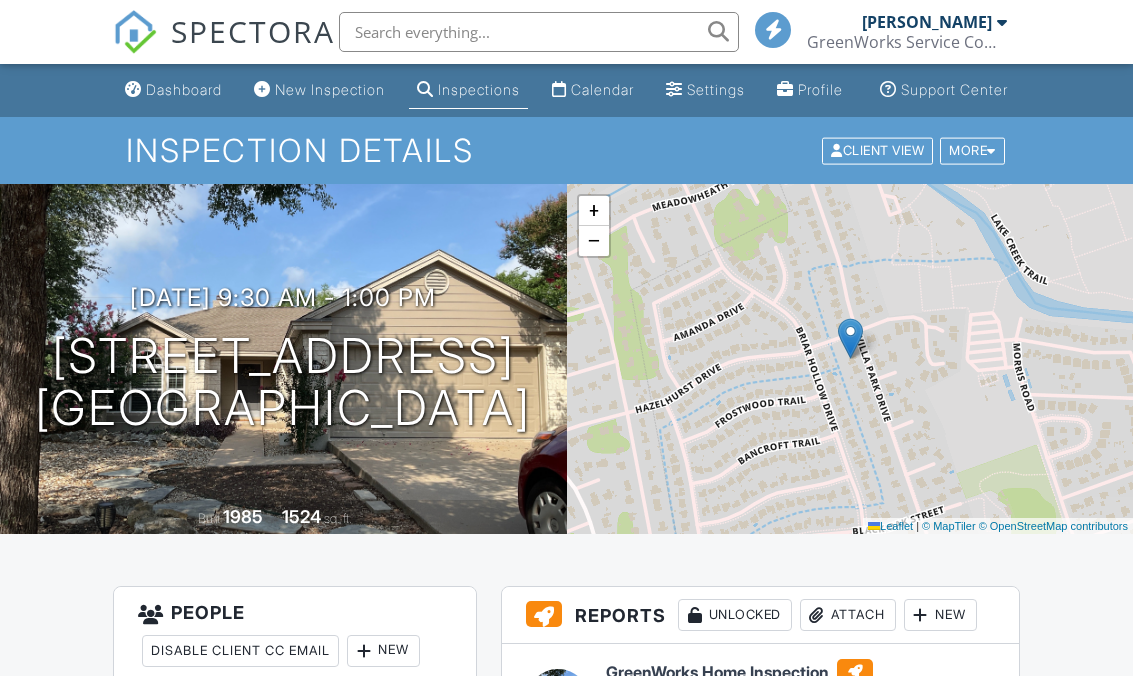 scroll, scrollTop: 145, scrollLeft: 0, axis: vertical 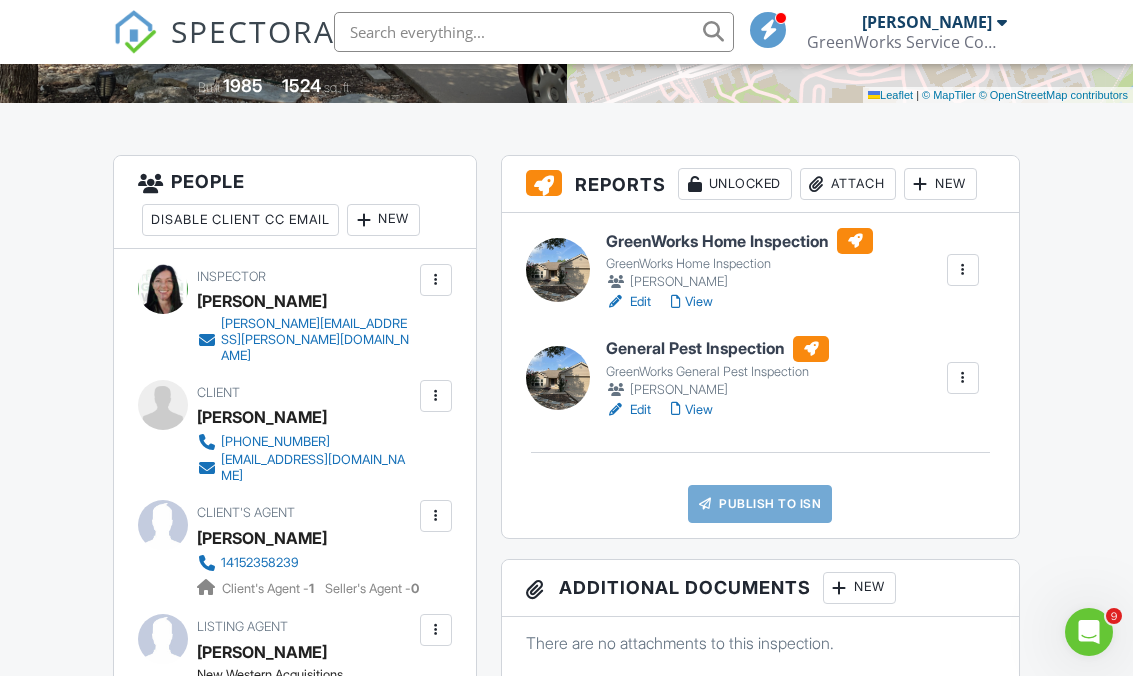 click on "GreenWorks Home Inspection" at bounding box center (739, 241) 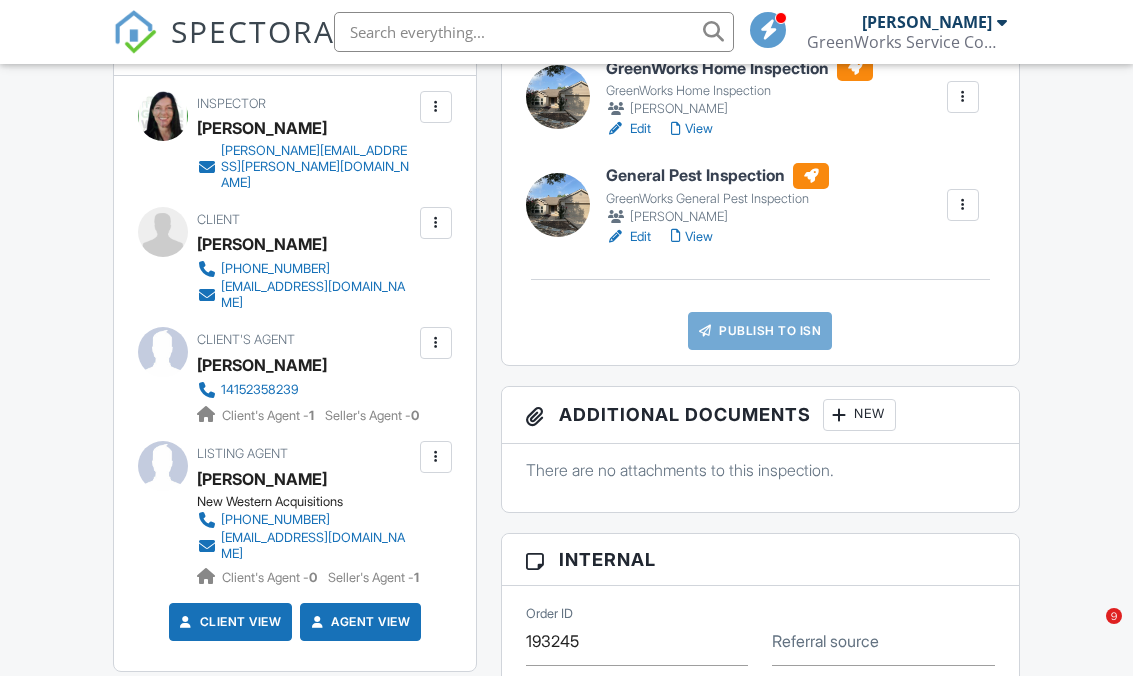 scroll, scrollTop: 583, scrollLeft: 0, axis: vertical 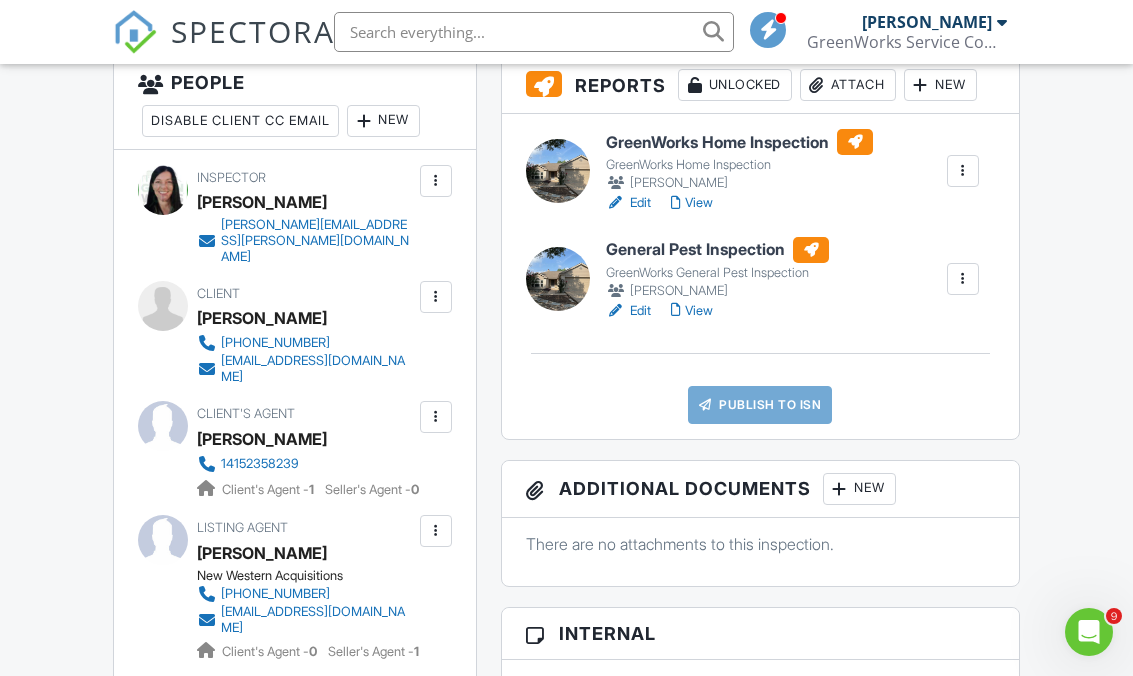 click on "View" at bounding box center [692, 203] 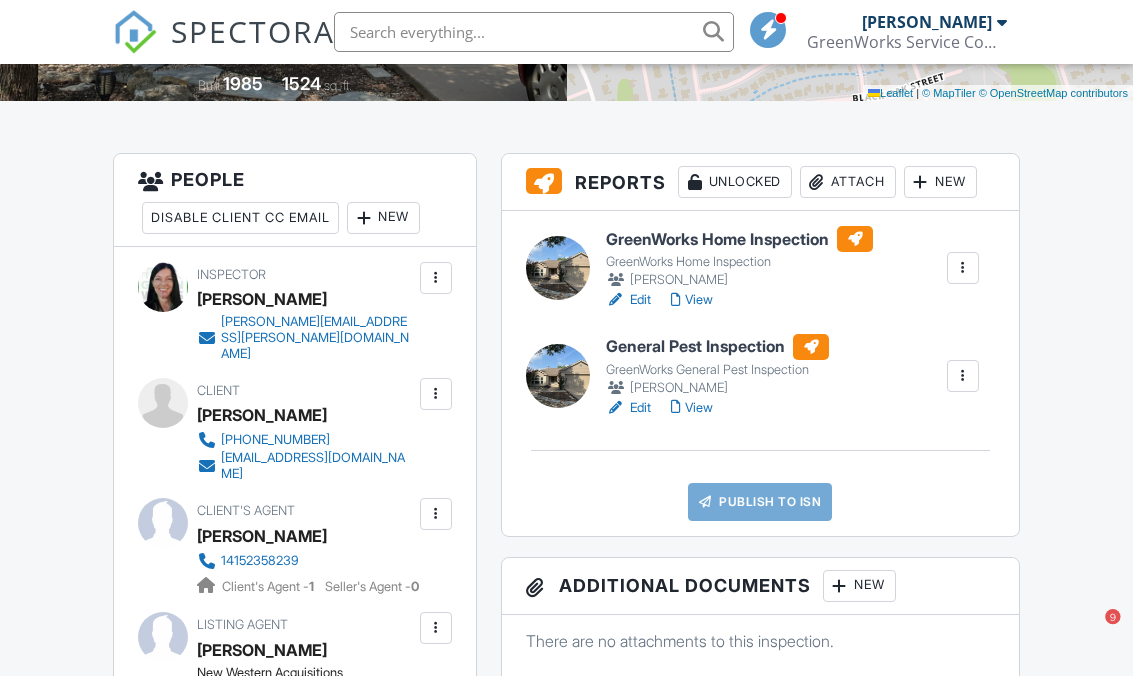scroll, scrollTop: 531, scrollLeft: 0, axis: vertical 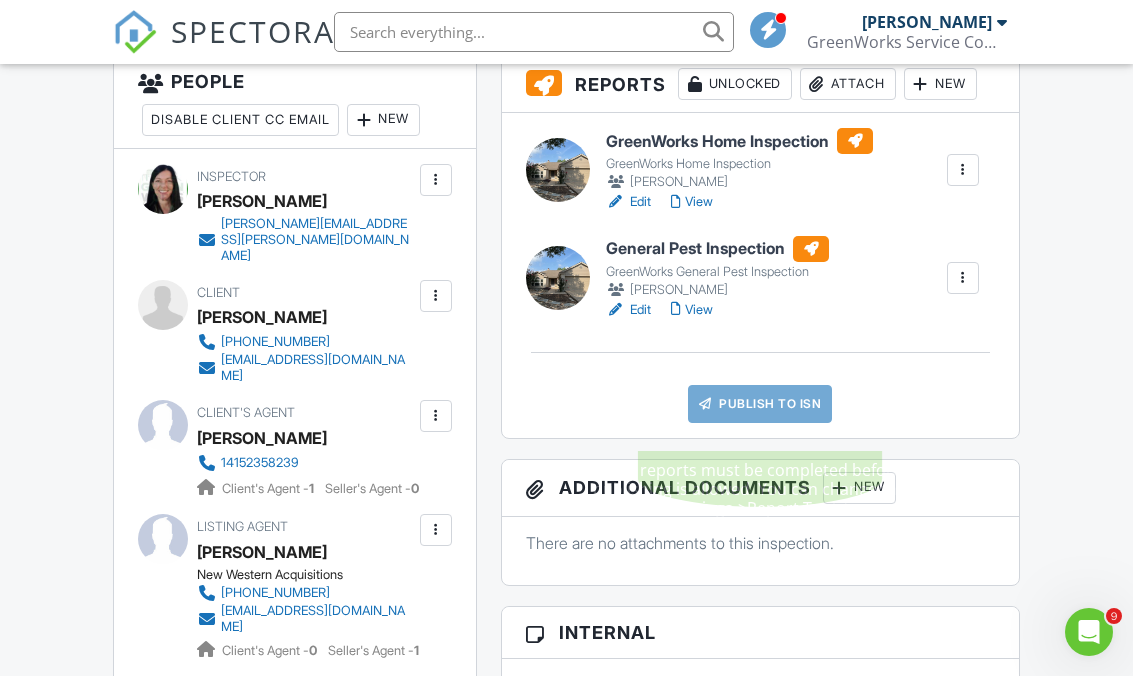 click on "Publish to ISN" at bounding box center (760, 404) 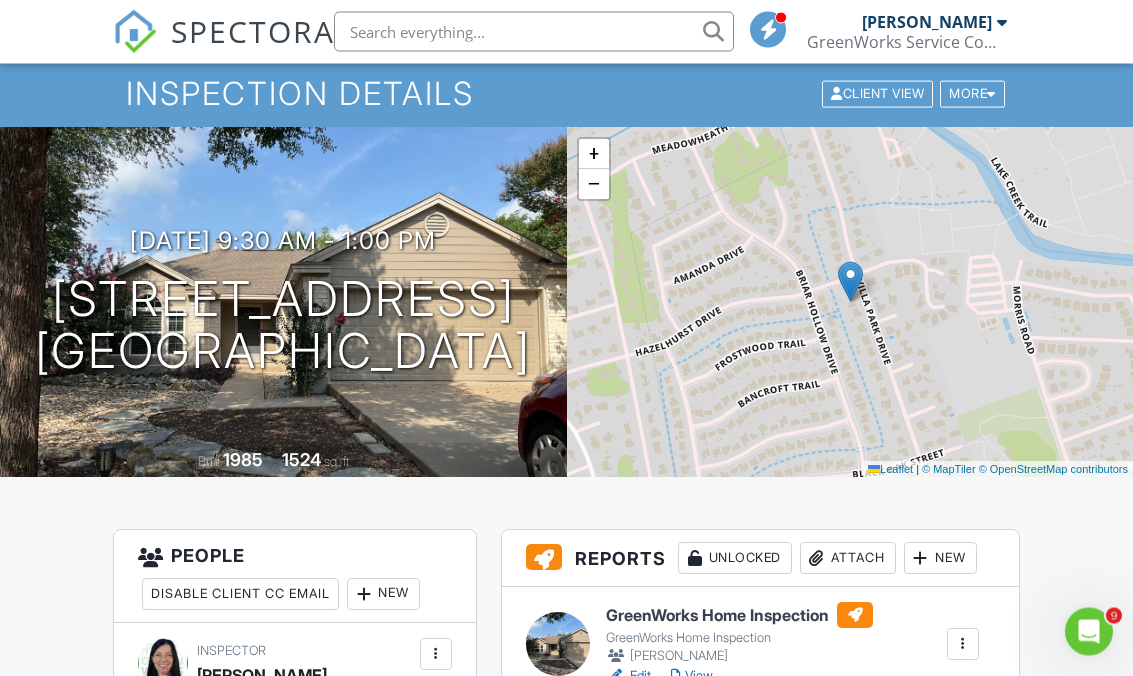 scroll, scrollTop: 0, scrollLeft: 0, axis: both 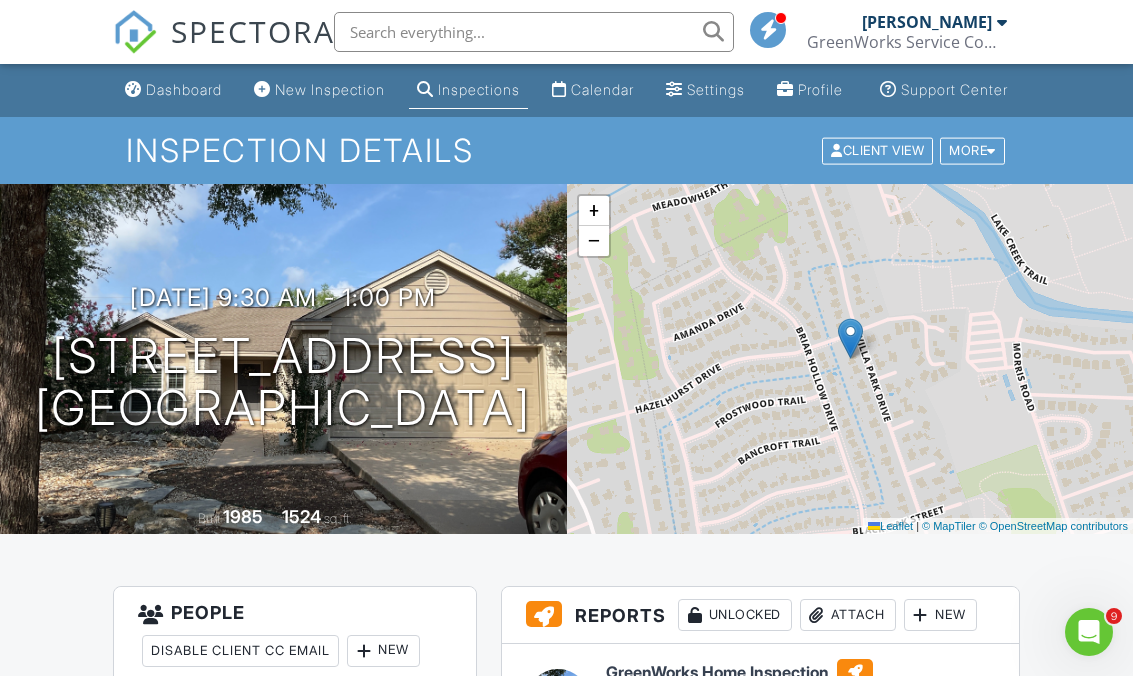 click on "Settings" at bounding box center (716, 89) 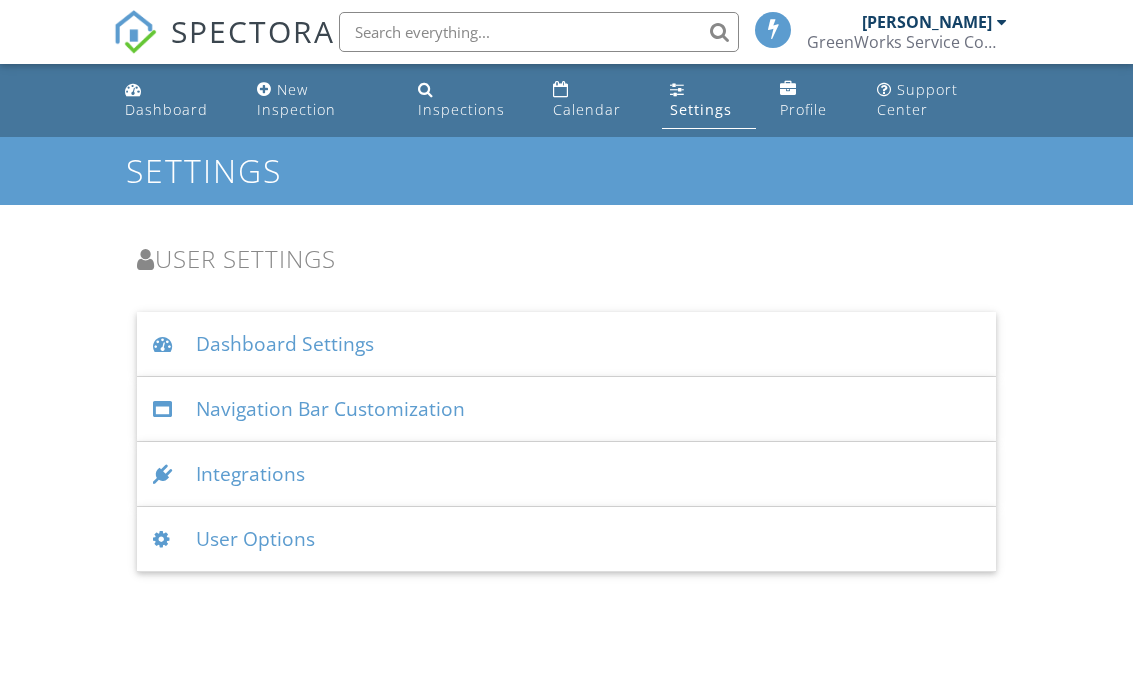 scroll, scrollTop: 0, scrollLeft: 0, axis: both 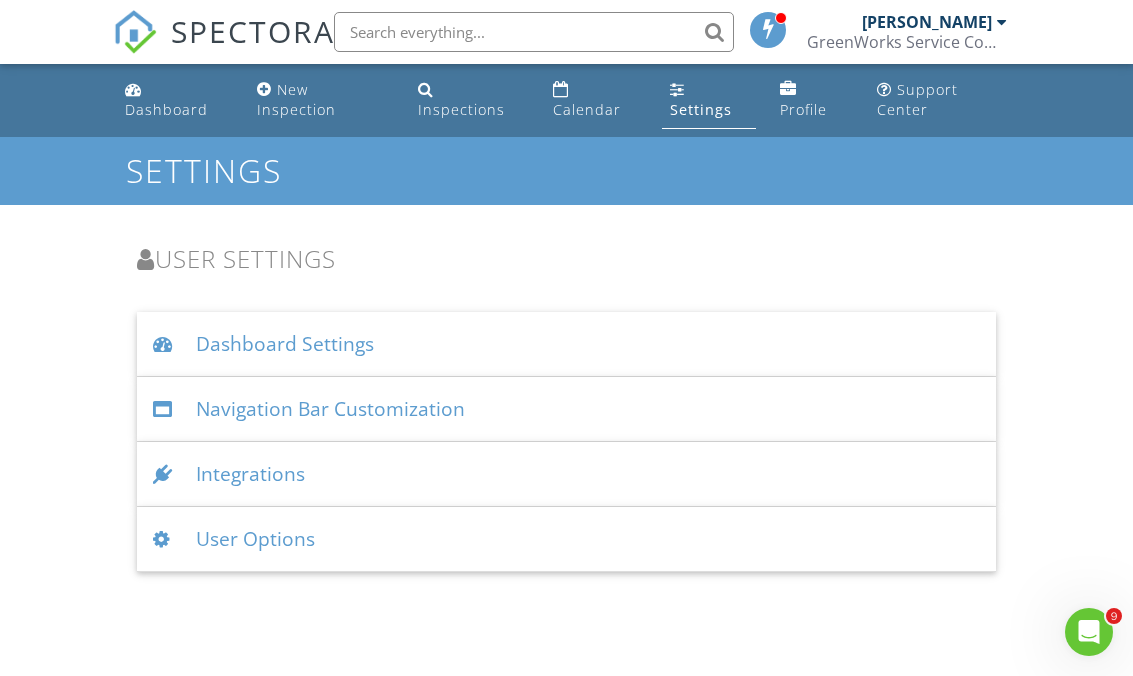 click on "Integrations" at bounding box center (566, 474) 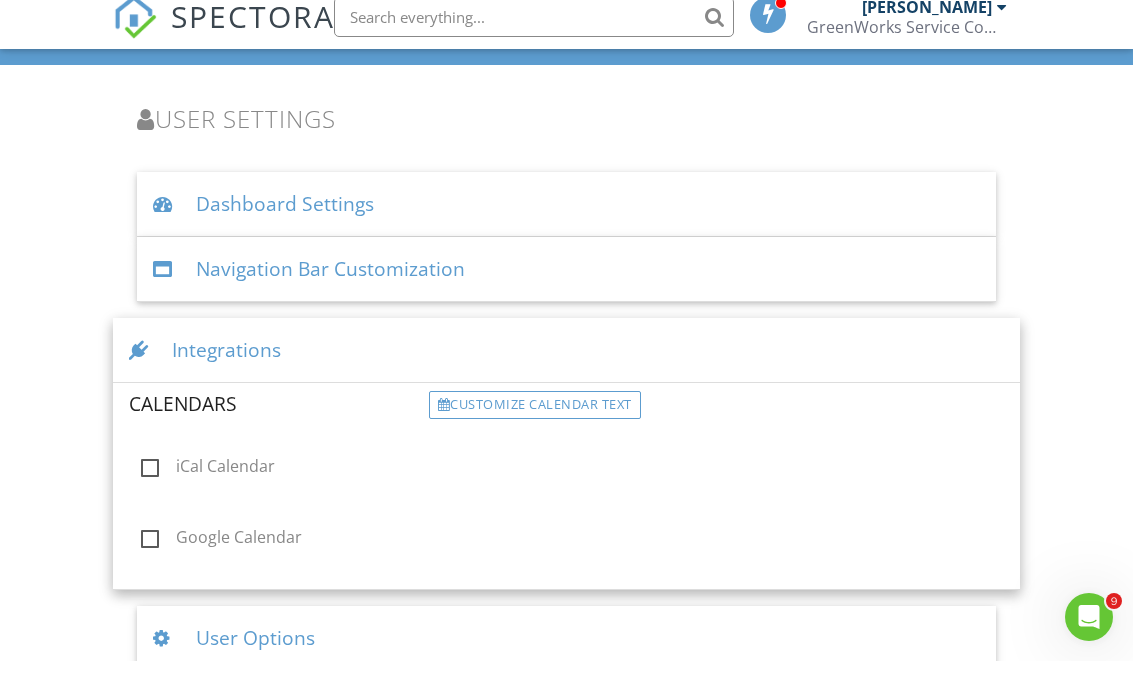scroll, scrollTop: 123, scrollLeft: 0, axis: vertical 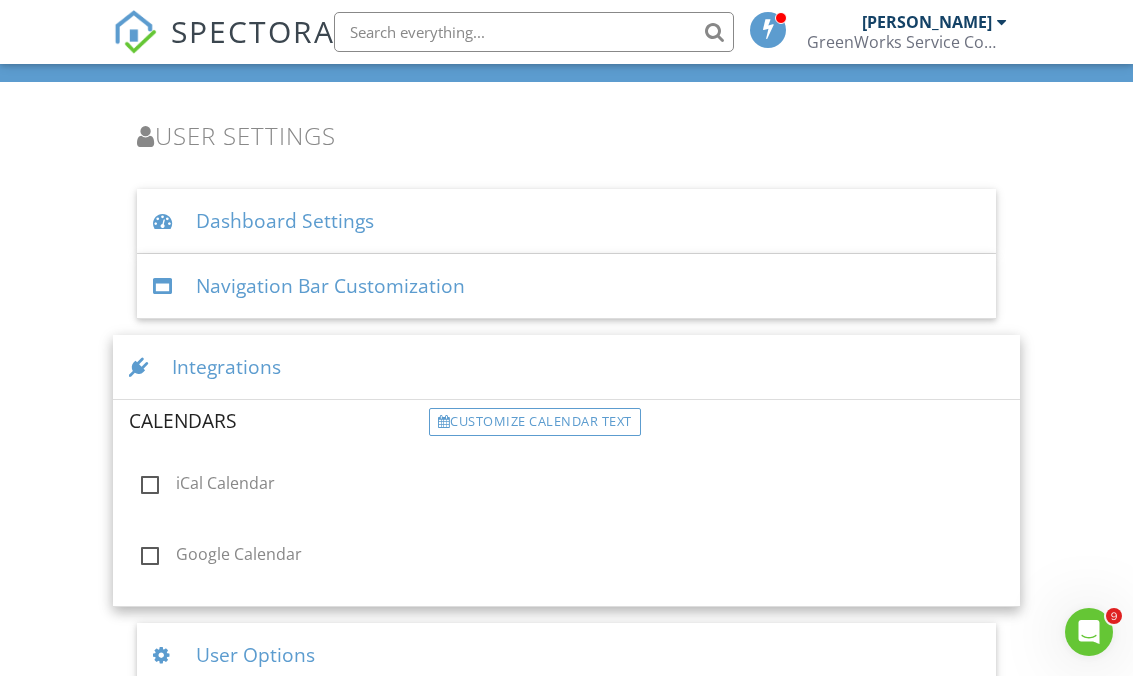 click on "Dashboard Settings" at bounding box center (566, 221) 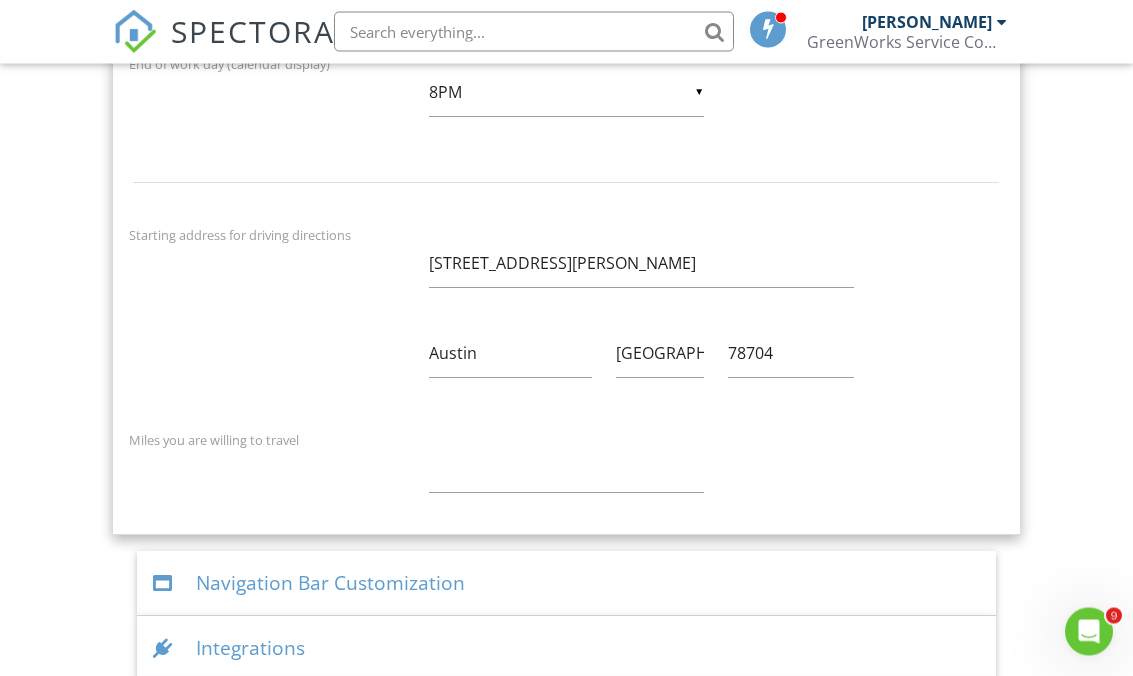 scroll, scrollTop: 981, scrollLeft: 0, axis: vertical 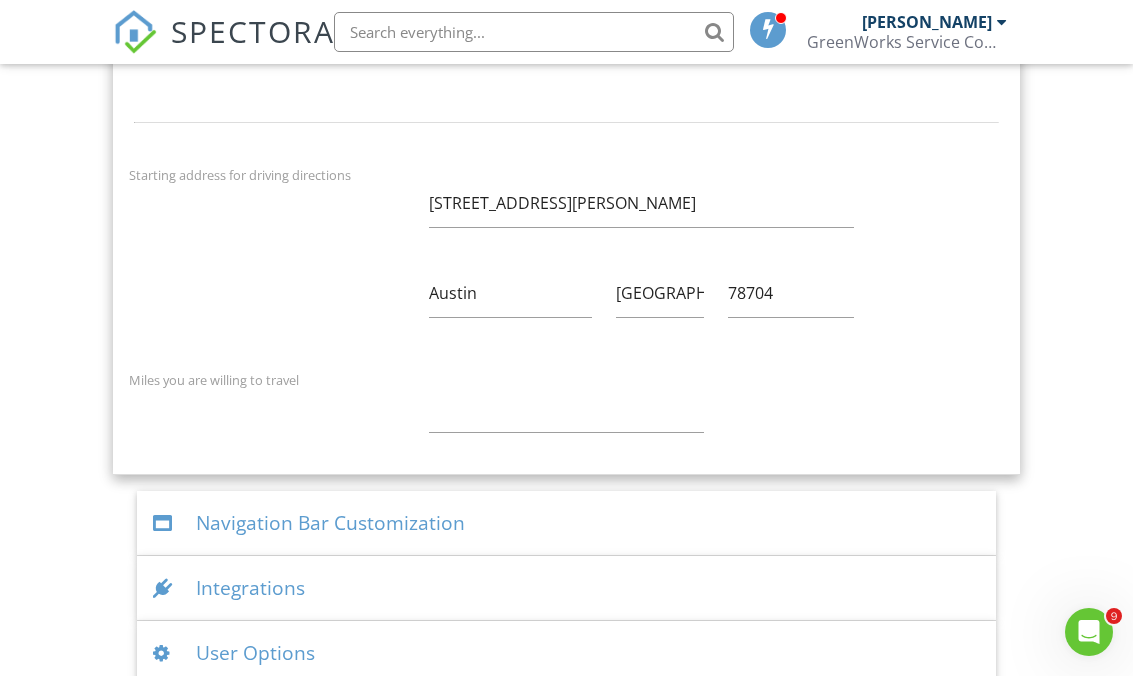 click on "User Options" at bounding box center (566, 653) 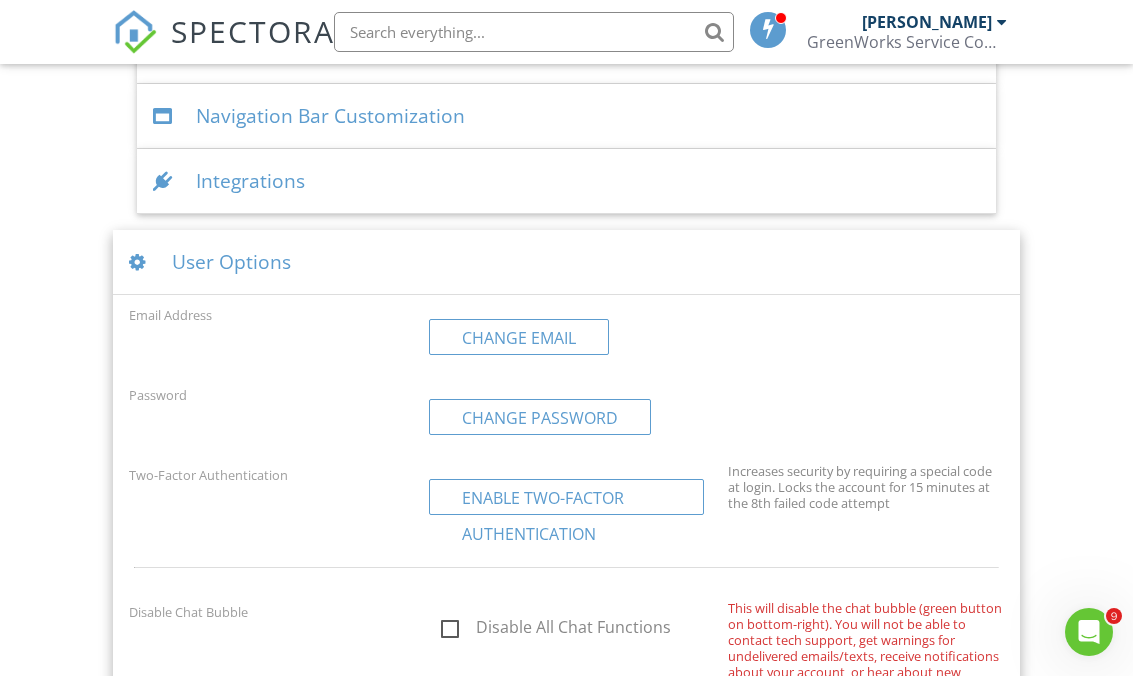 scroll, scrollTop: 0, scrollLeft: 0, axis: both 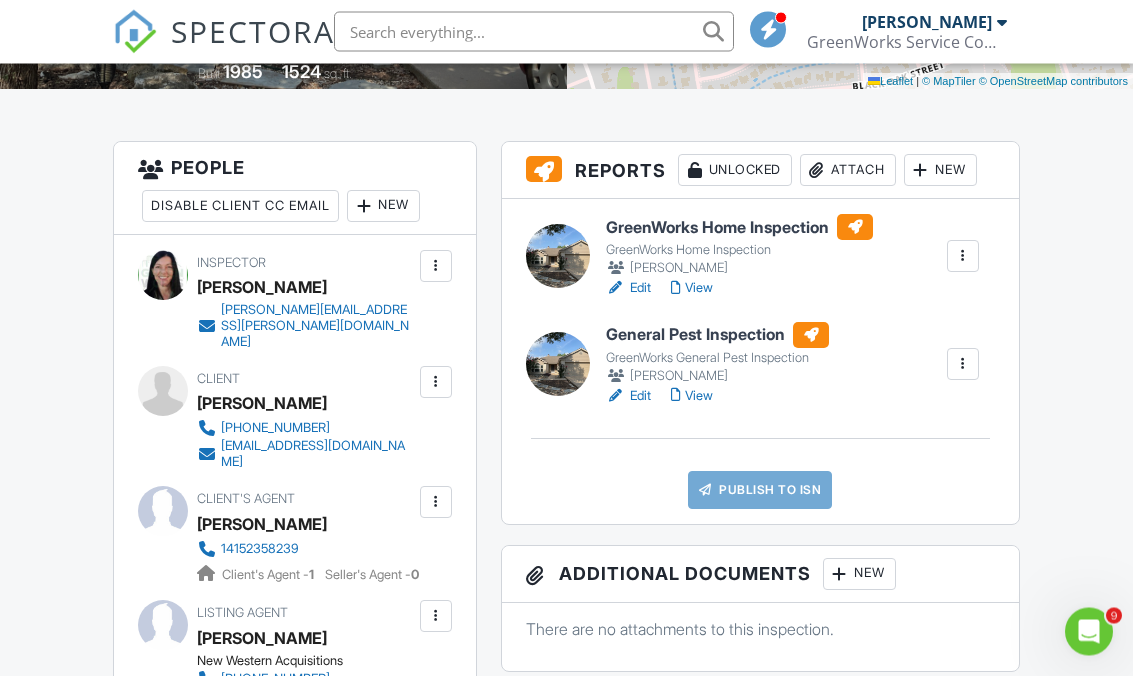 click at bounding box center [963, 257] 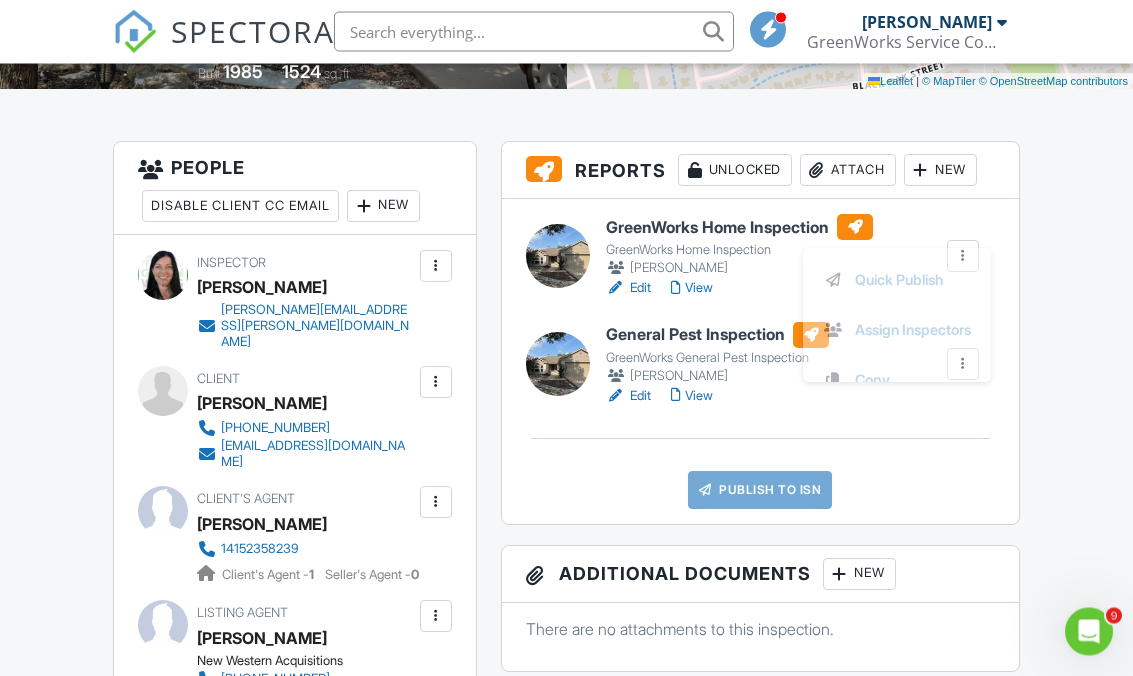 scroll, scrollTop: 445, scrollLeft: 0, axis: vertical 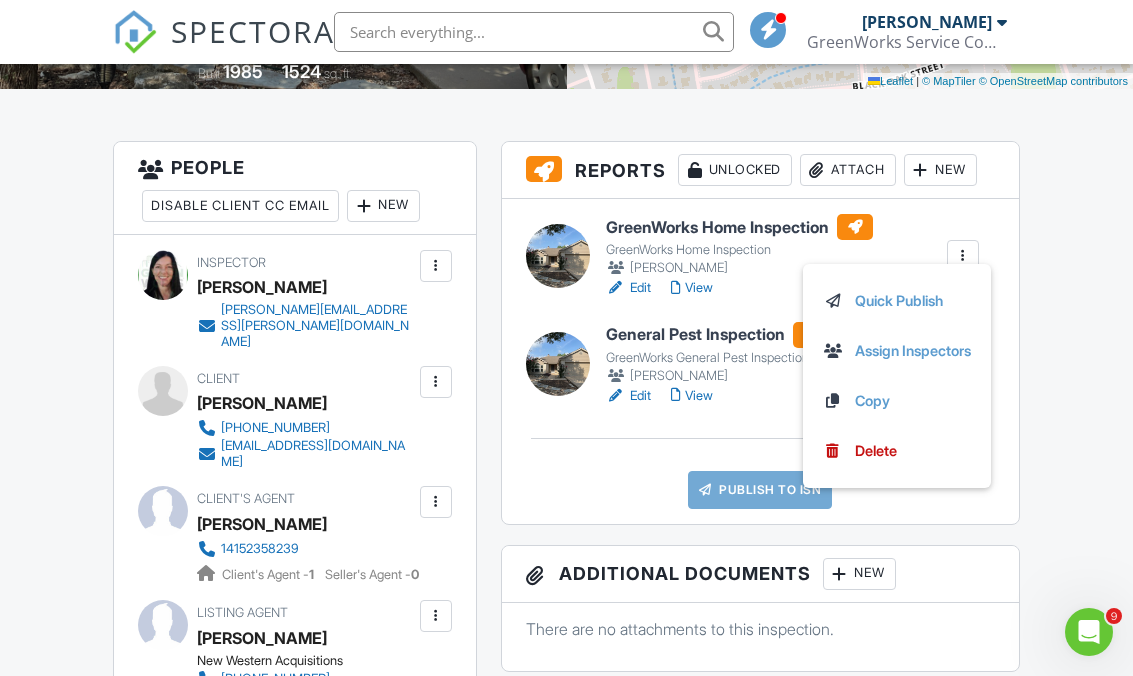 click on "Dashboard
New Inspection
Inspections
Calendar
Settings
Profile
Support Center
Inspection Details
Client View
More
Property Details
Reschedule
Reorder / Copy
Share
Cancel
[GEOGRAPHIC_DATA]
Print Order
Convert to V9
[DATE]  9:30 am
- 1:00 pm
[STREET_ADDRESS]
[GEOGRAPHIC_DATA], [GEOGRAPHIC_DATA]
Built
1985
1524
sq. ft.
+ −  Leaflet   |   © MapTiler   © OpenStreetMap contributors
Reports
Unlocked
Attach
New
GreenWorks Home Inspection
GreenWorks Home Inspection
[PERSON_NAME]
Edit
View
Quick Publish
Assign Inspectors
Copy
[GEOGRAPHIC_DATA]
General Pest Inspection
GreenWorks General Pest Inspection
[PERSON_NAME]
Edit
View" at bounding box center (566, 775) 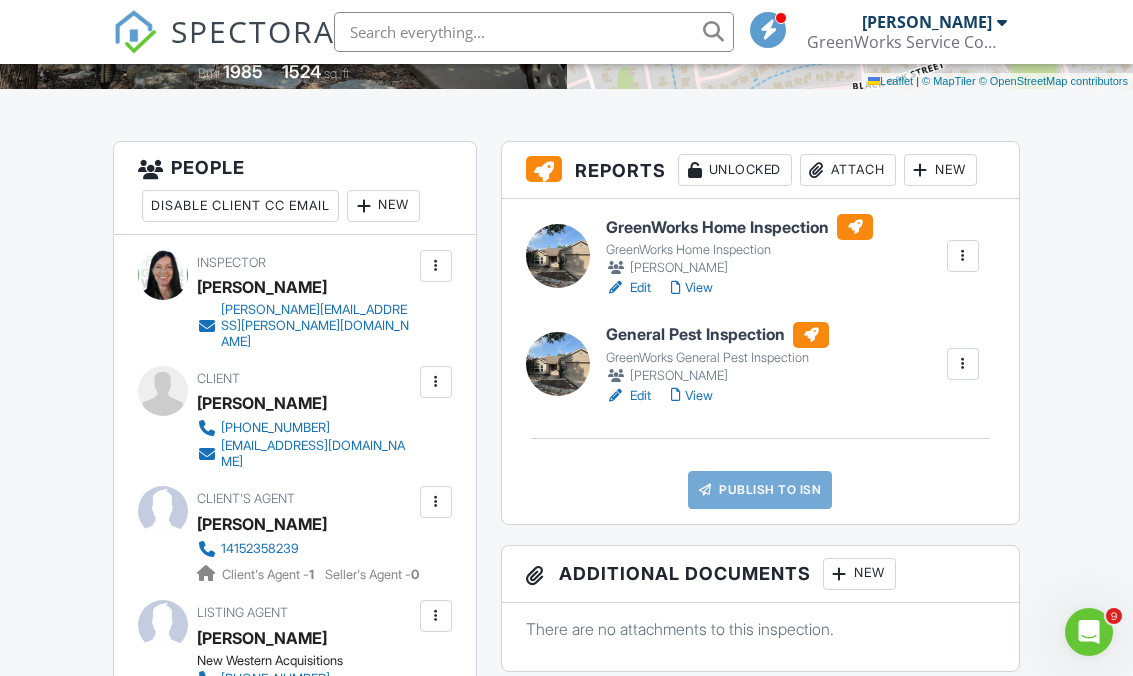 click at bounding box center [963, 364] 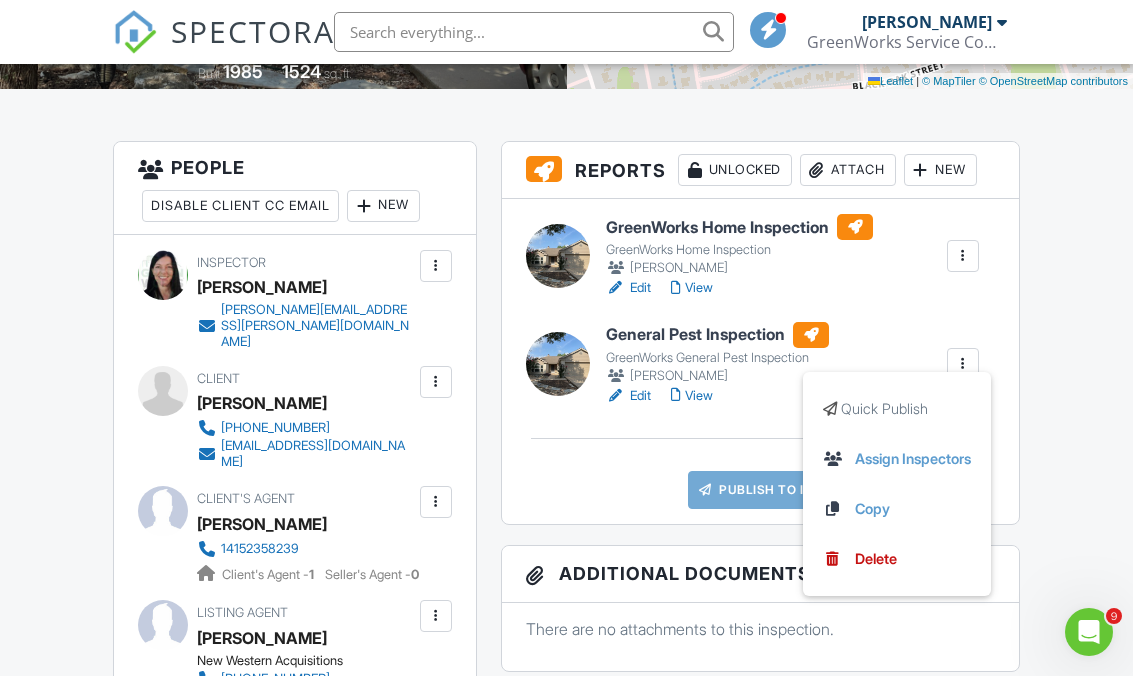 click on "Dashboard
New Inspection
Inspections
Calendar
Settings
Profile
Support Center
Inspection Details
Client View
More
Property Details
Reschedule
Reorder / Copy
Share
Cancel
Delete
Print Order
Convert to V9
07/12/2025  9:30 am
- 1:00 pm
13302 Villa Park Dr
Austin, TX 78729
Built
1985
1524
sq. ft.
+ −  Leaflet   |   © MapTiler   © OpenStreetMap contributors
Reports
Unlocked
Attach
New
GreenWorks Home Inspection
GreenWorks Home Inspection
Julie Kennedy
Edit
View
Quick Publish
Assign Inspectors
Copy
Delete
General Pest Inspection
GreenWorks General Pest Inspection
Julie Kennedy
Edit
View" at bounding box center [566, 775] 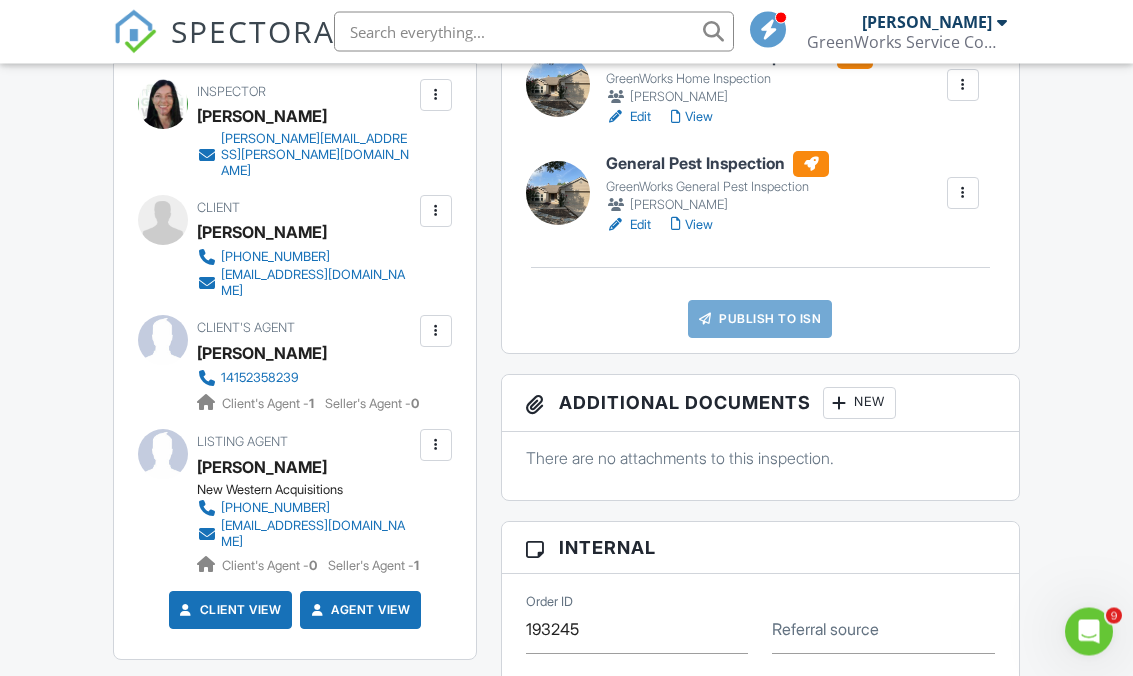 scroll, scrollTop: 622, scrollLeft: 0, axis: vertical 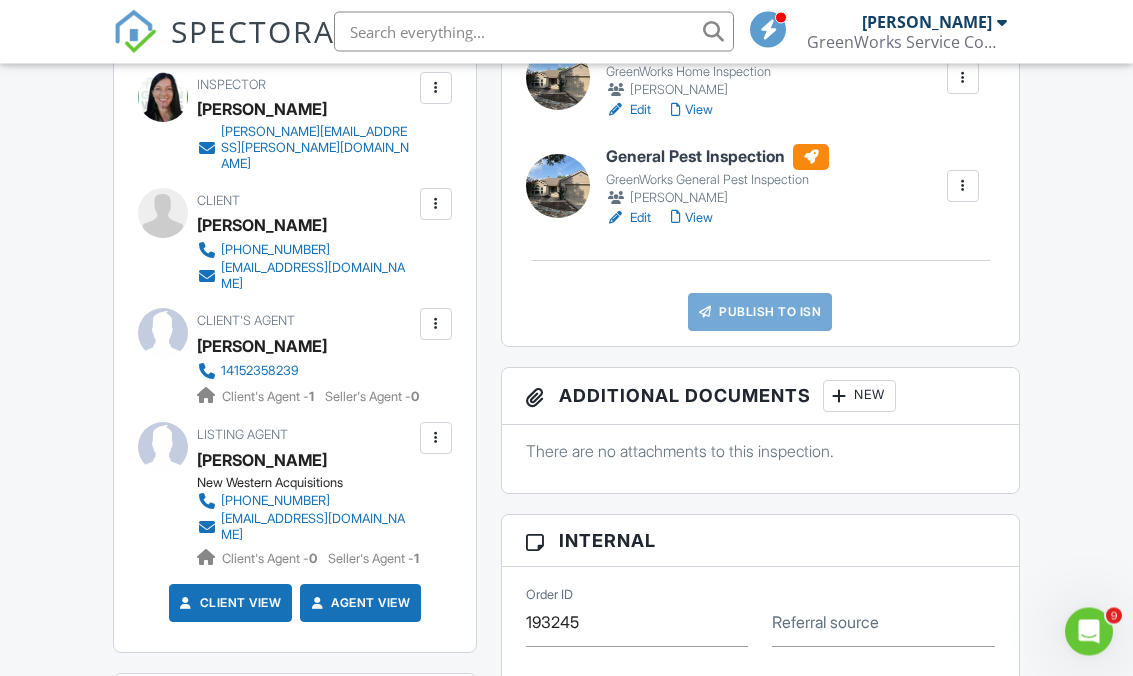 click on "Publish to ISN" at bounding box center [760, 313] 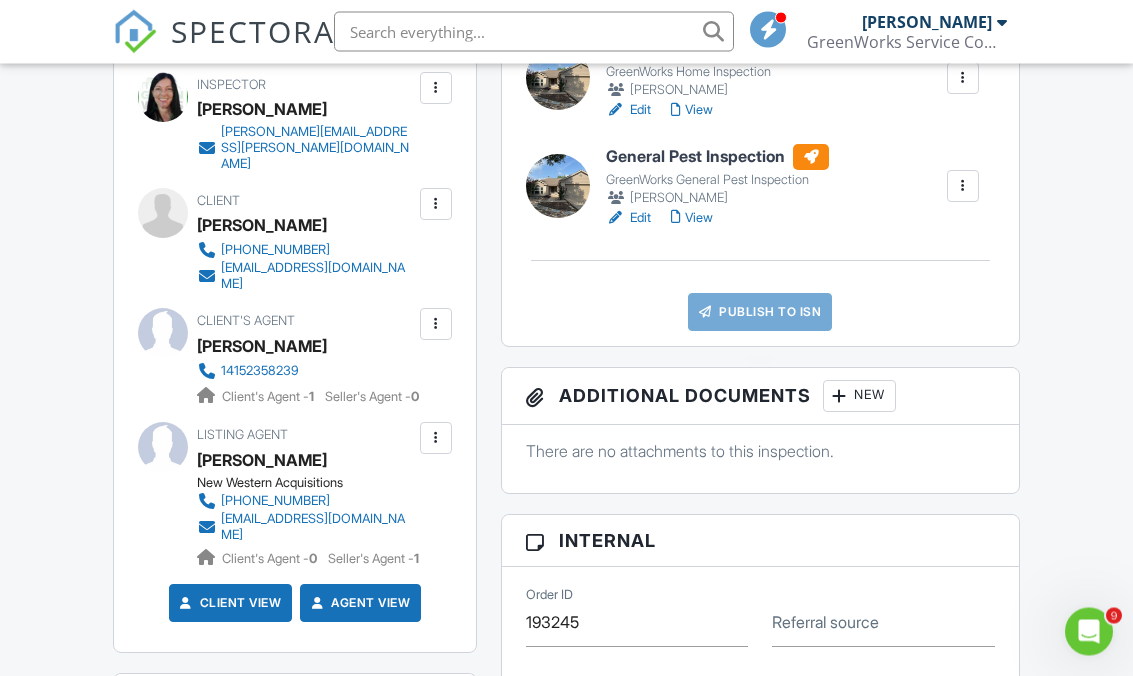 scroll, scrollTop: 623, scrollLeft: 0, axis: vertical 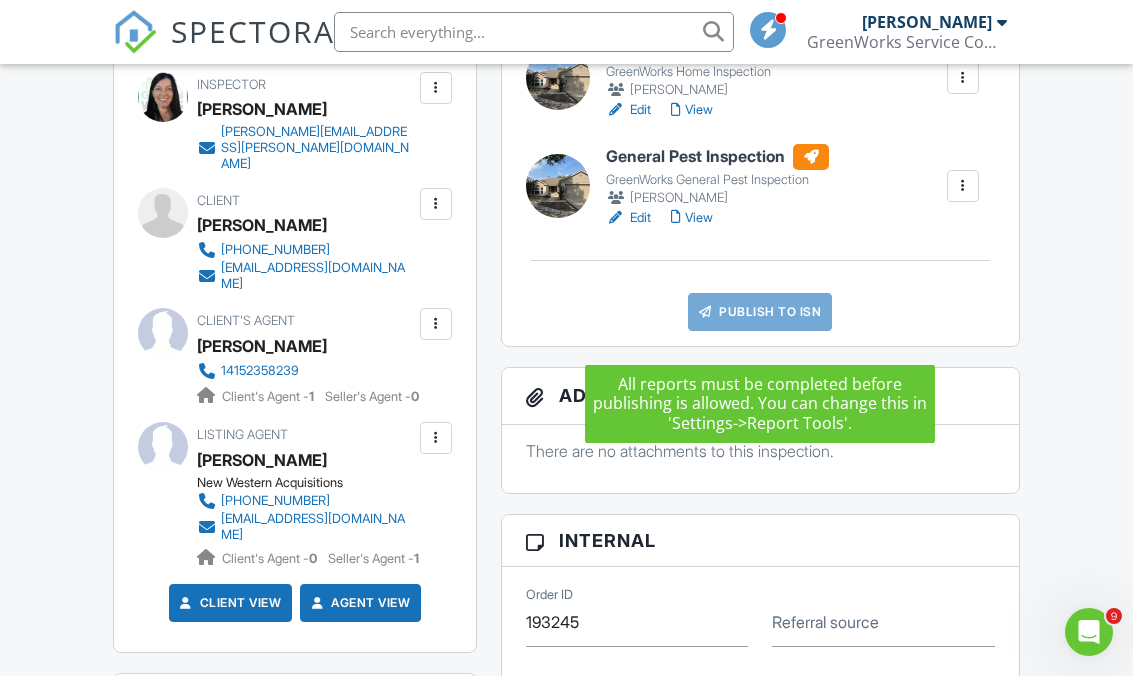 click on "Publish to ISN" at bounding box center [760, 312] 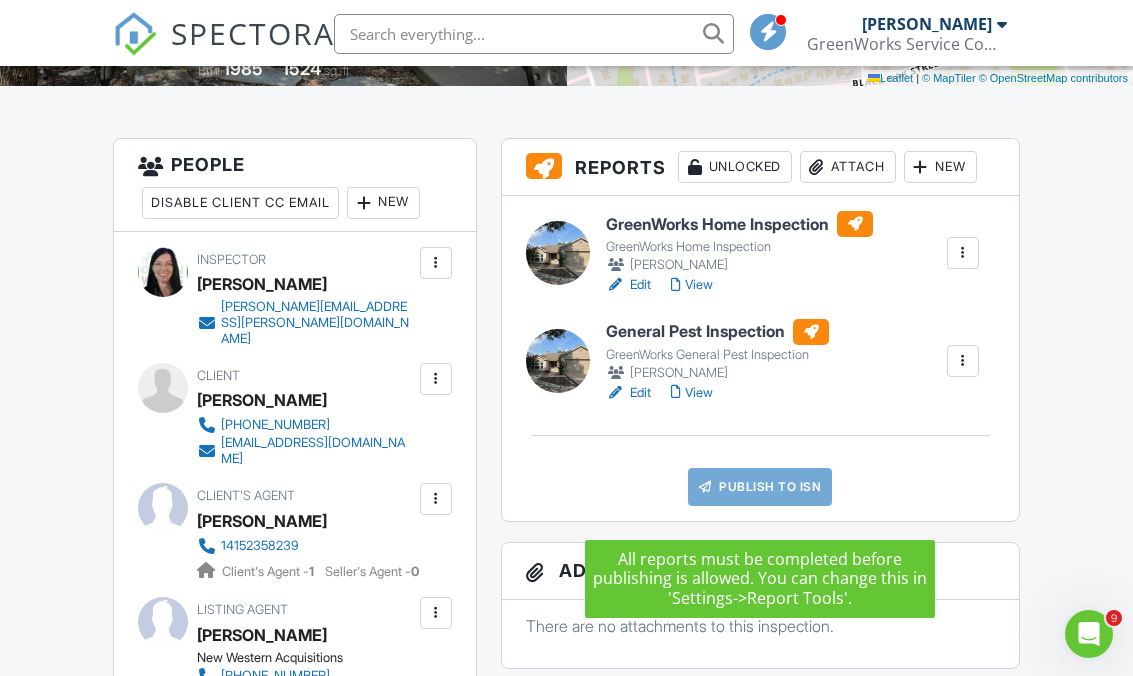 click on "Reports
Unlocked
Attach
New" at bounding box center (760, 165) 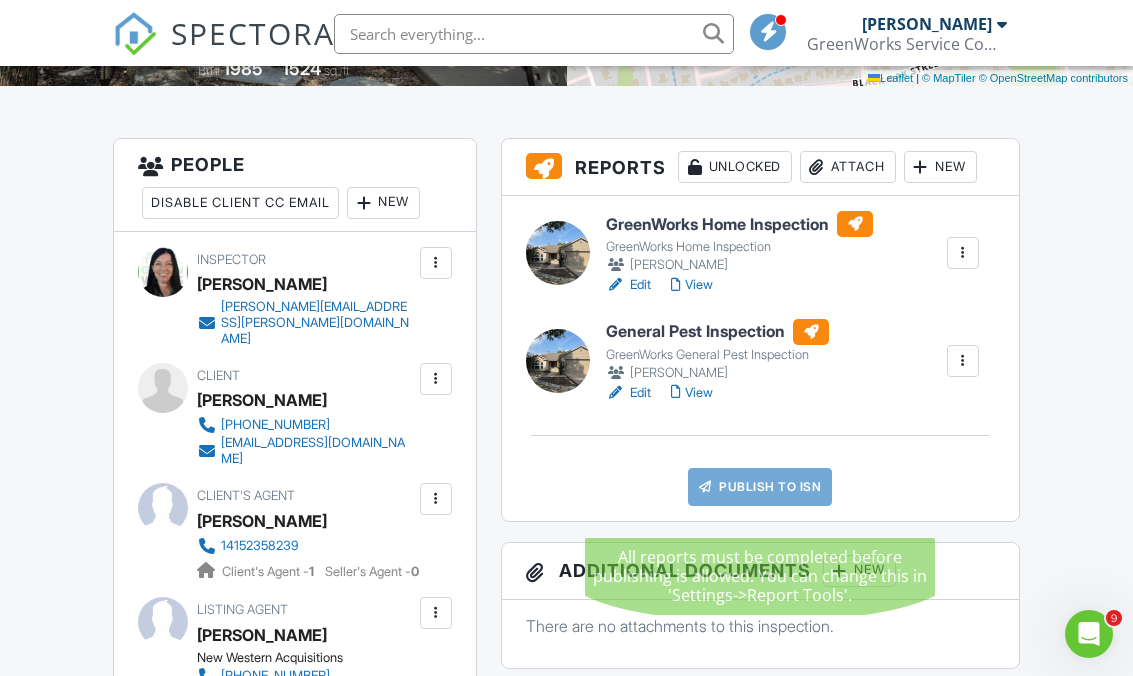 scroll, scrollTop: 448, scrollLeft: 0, axis: vertical 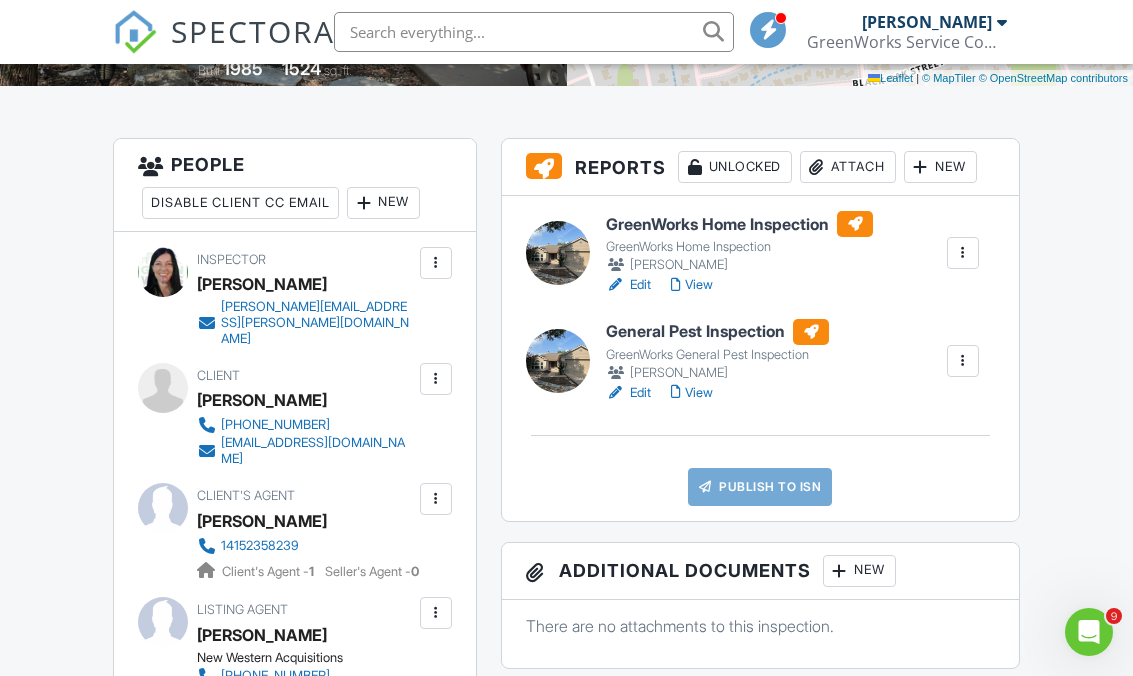 click on "Reports
Unlocked
Attach
New" at bounding box center [760, 167] 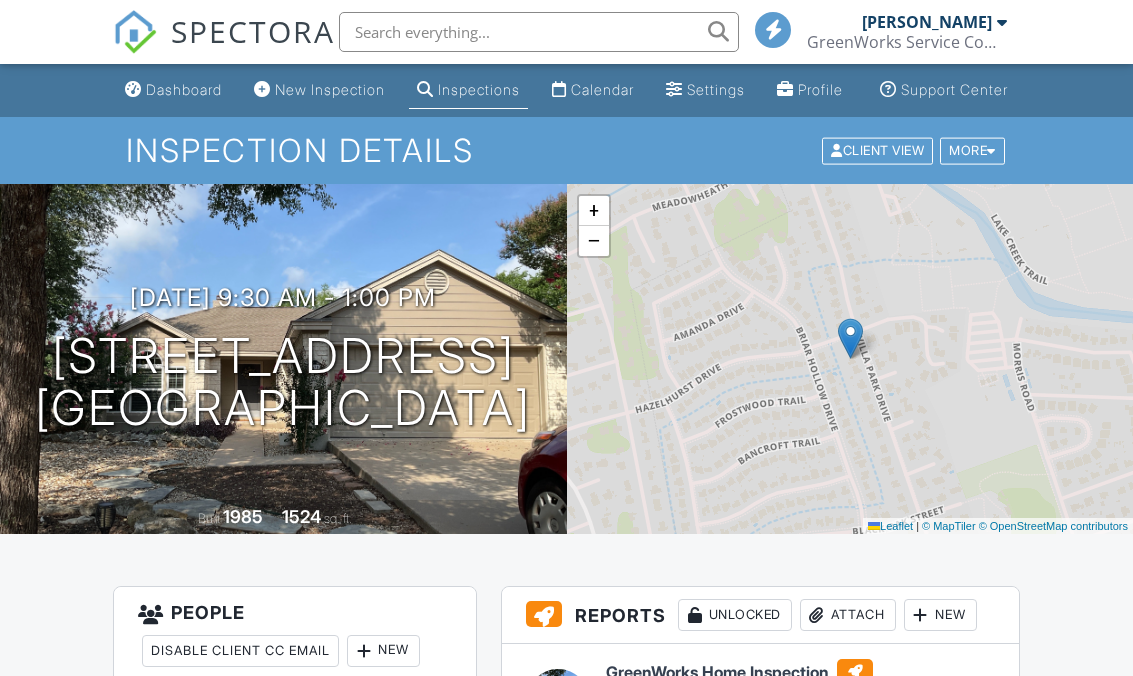 scroll, scrollTop: 0, scrollLeft: 0, axis: both 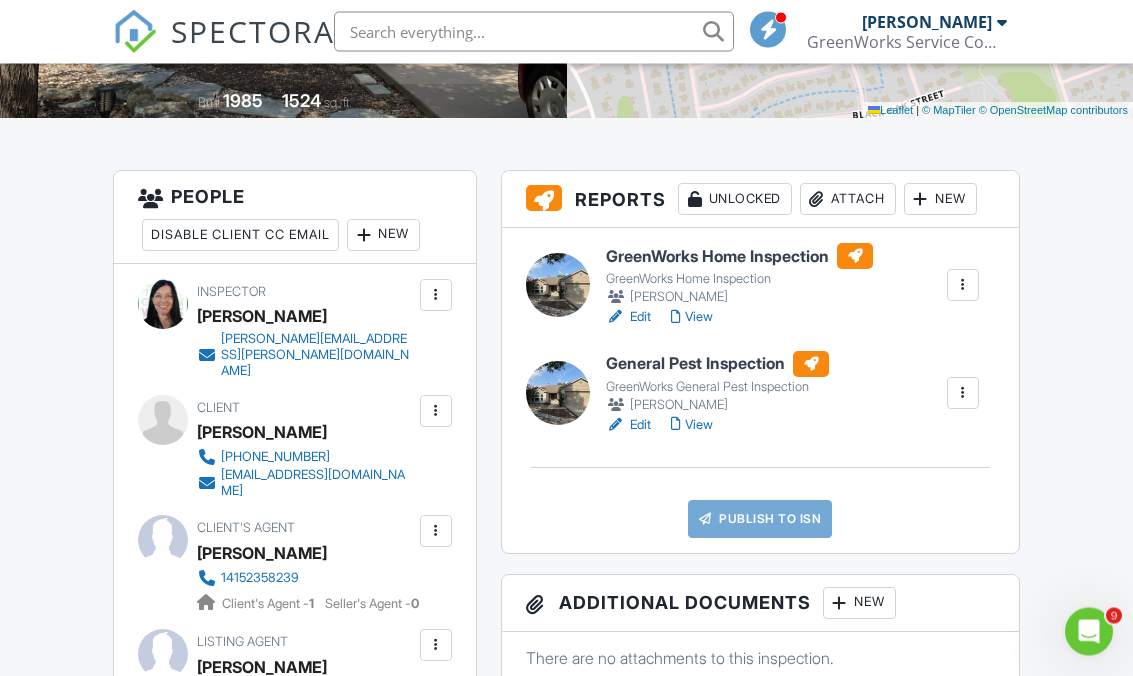 click on "GreenWorks Home Inspection" at bounding box center (739, 280) 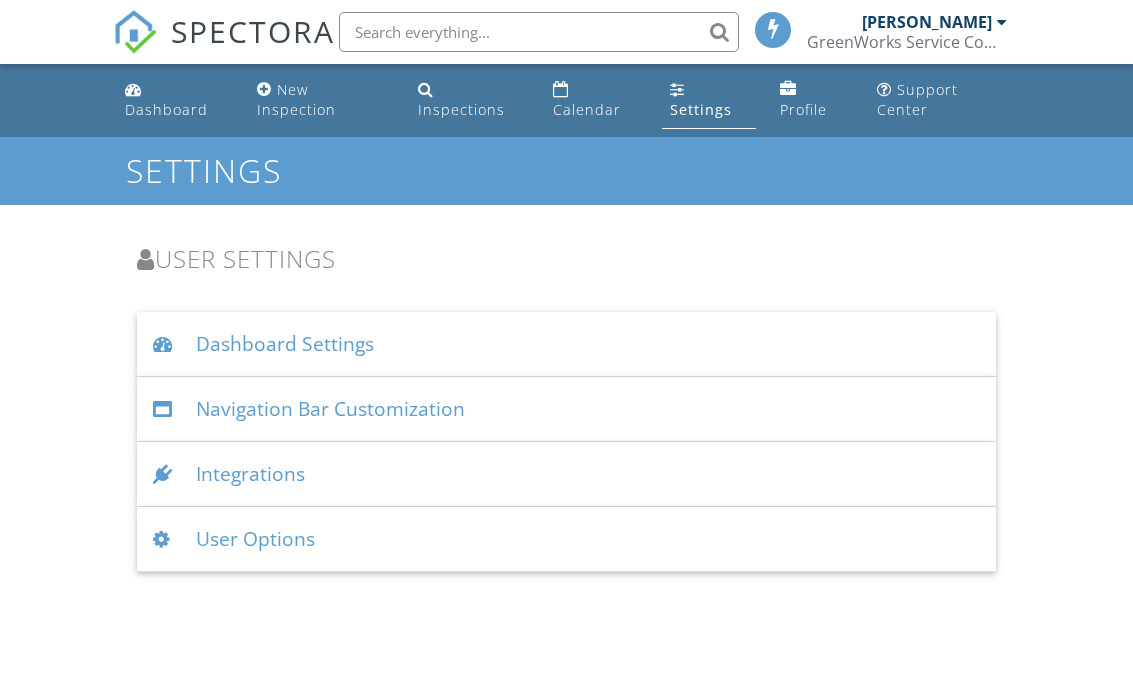 scroll, scrollTop: 0, scrollLeft: 0, axis: both 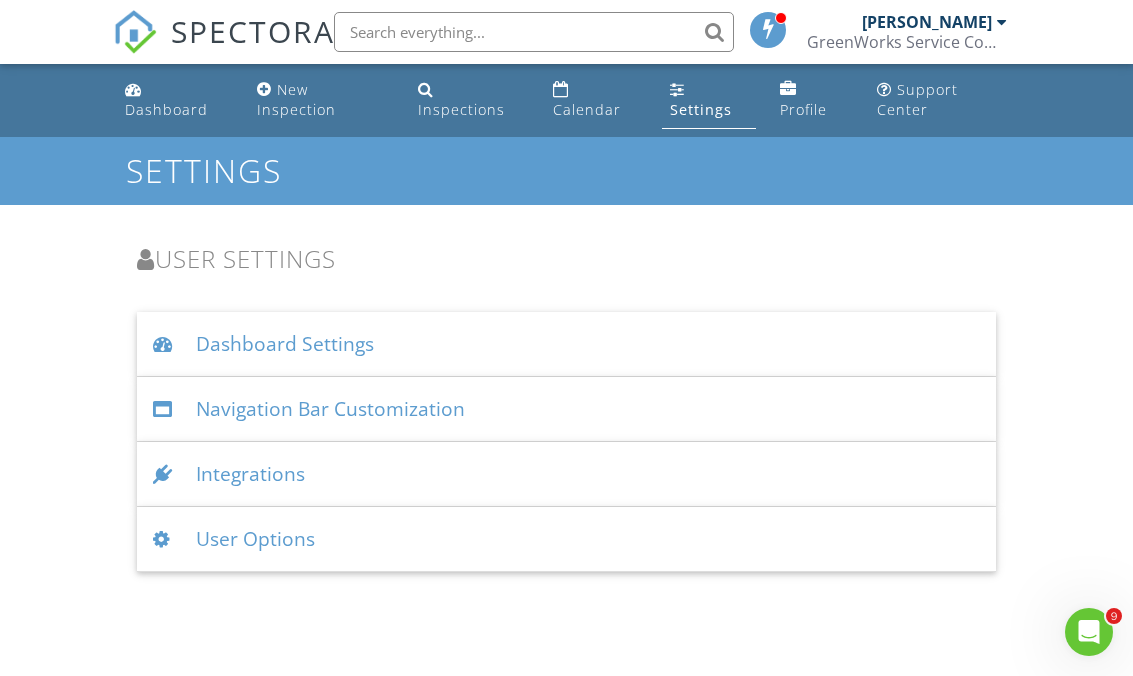 click at bounding box center (166, 539) 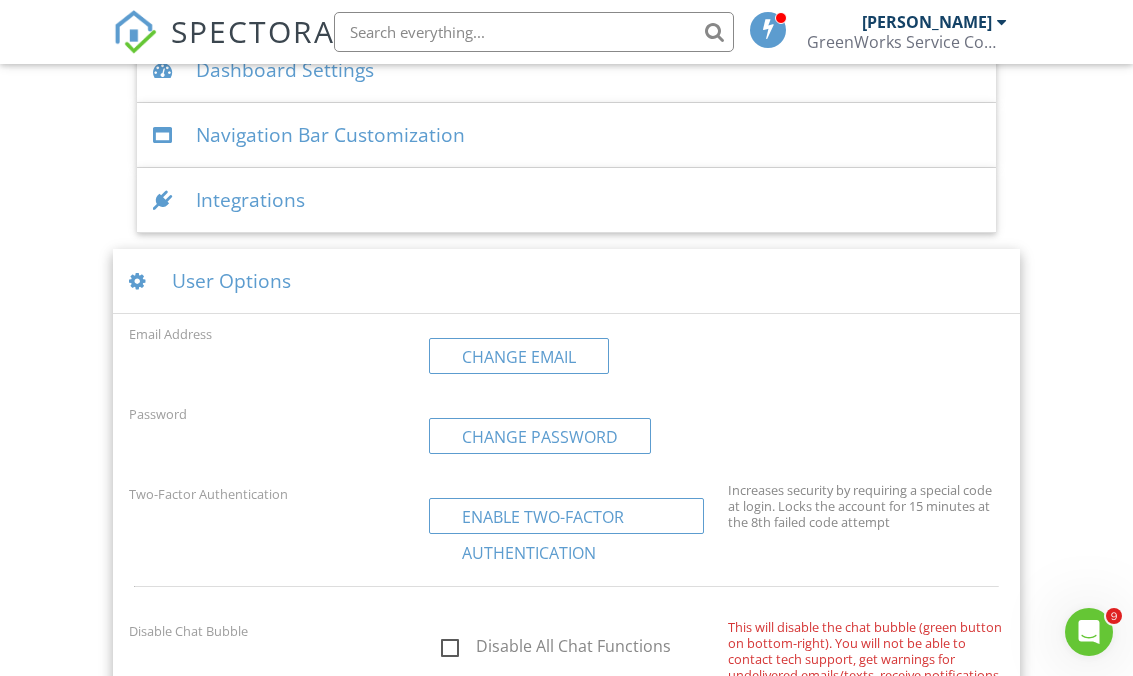 scroll, scrollTop: 0, scrollLeft: 0, axis: both 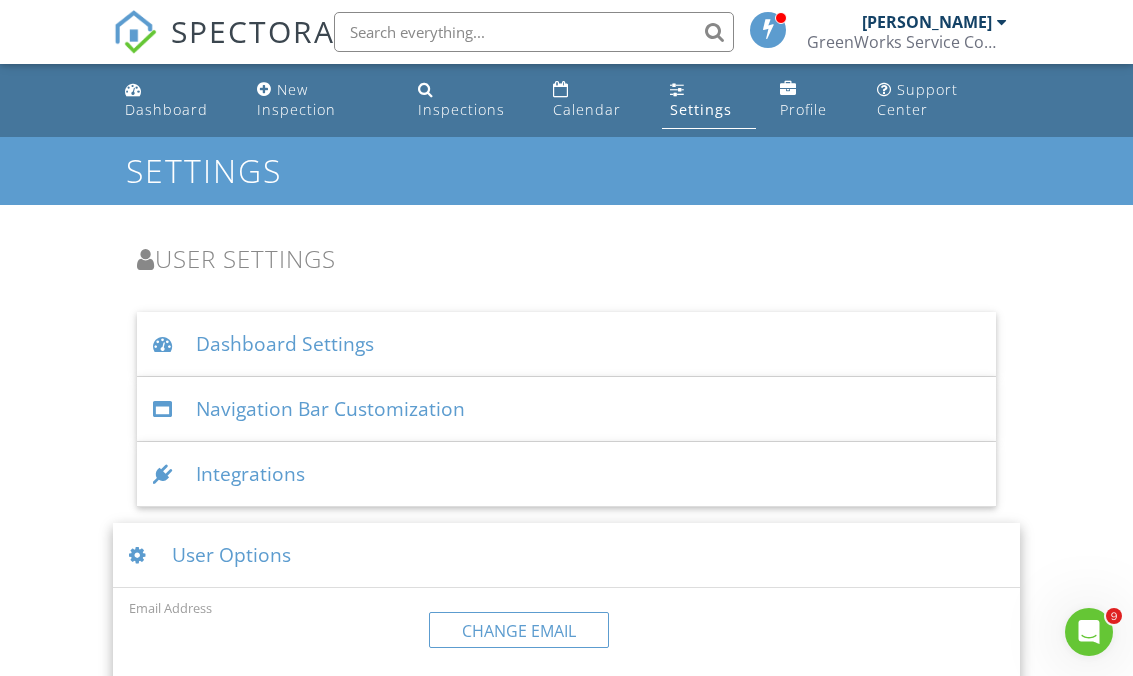 click on "Dashboard Settings" at bounding box center [566, 344] 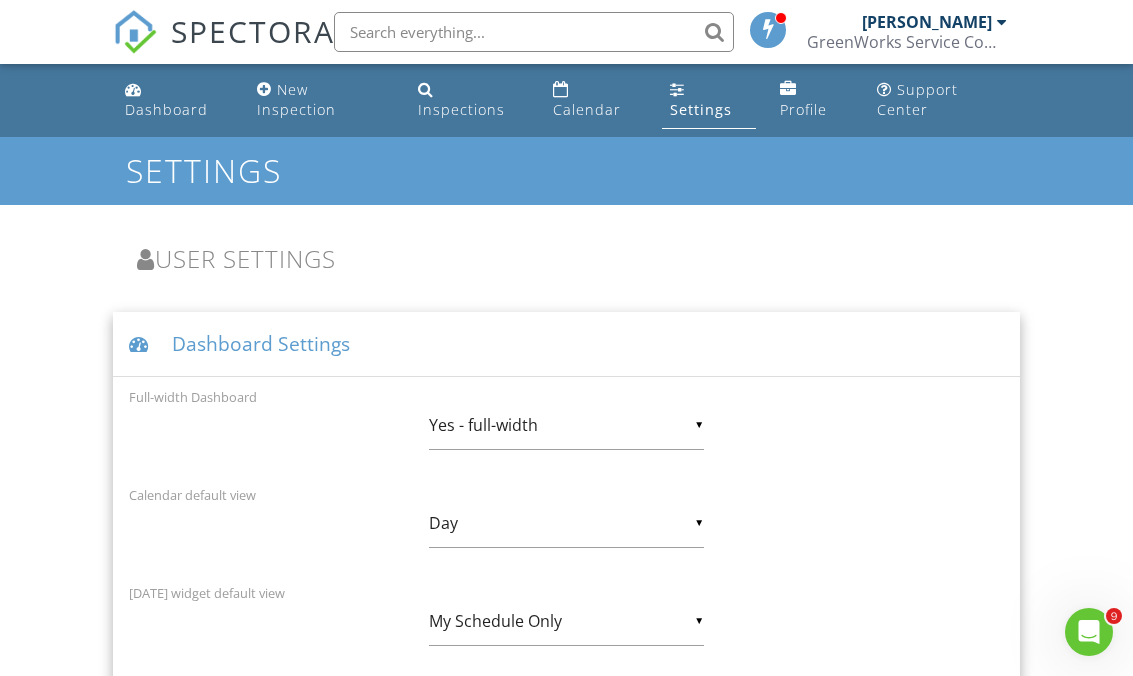 click on "Dashboard
New Inspection
Inspections
Calendar
Settings
Profile
Support Center
Settings
User Settings
Dashboard Settings
Full-width Dashboard
▼ Yes - full-width No - use margins Yes - full-width No - use margins
Yes - full-width
Calendar default view
▼ Day Day Week 4 Week Month Day
Week
4 Week
Month
[DATE] widget default view
▼ My Schedule Only My Schedule Only All Inspectors' Schedules My Schedule Only
All Inspectors' Schedules
View x weeks before [DATE] (4-week view only)
▼ 0 0 1 2 0
1
2
View x days before [DATE] (week view only)
▼ 0 0 1 2 3 4 5 6 7 0
1
2
3
4
5
6
7
Beginning of work day (calendar display)
▼ 8AM 5AM 6AM 7AM 8AM 9AM 5AM
6AM
7AM
8AM
9AM
End of work day (calendar display)
▼ 8PM 12PM 1PM 2PM 3PM 4PM" at bounding box center [566, 865] 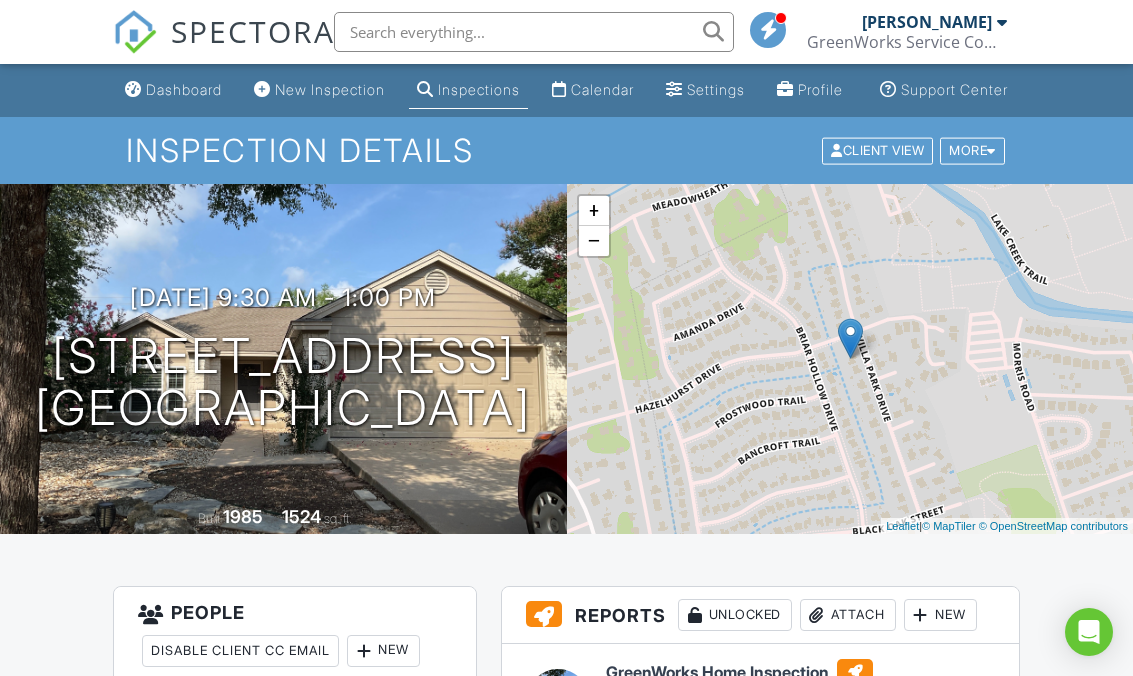 scroll, scrollTop: 0, scrollLeft: 0, axis: both 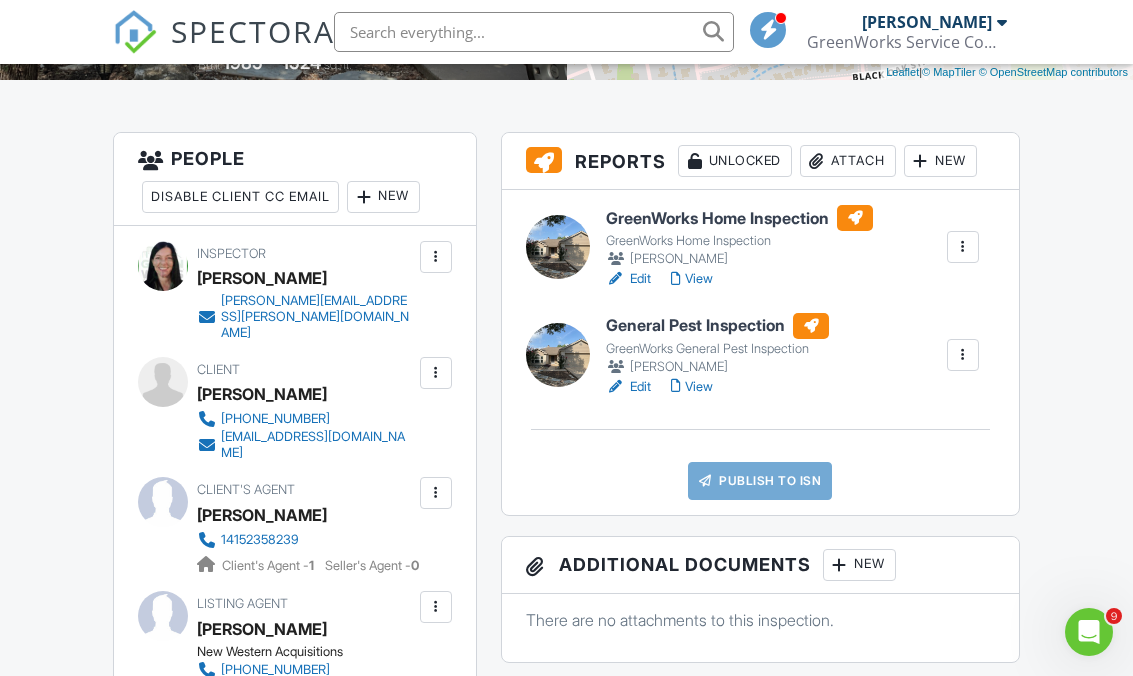 click on "New" at bounding box center (940, 161) 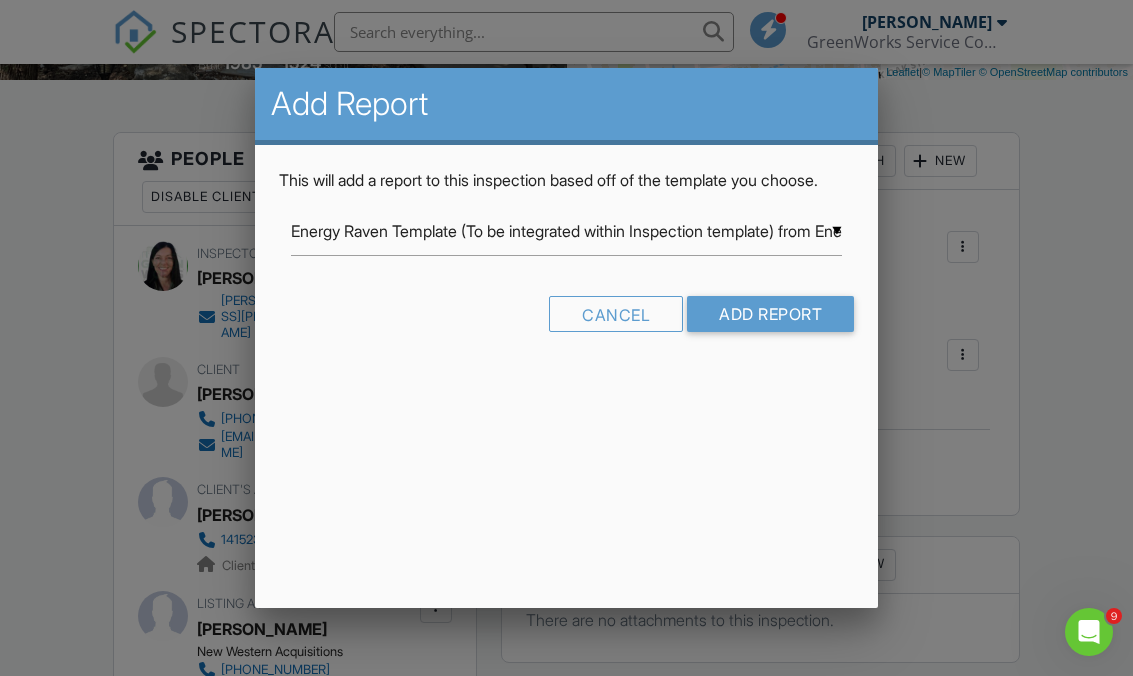 click on "Energy Raven Template (To be integrated within Inspection template) from Energy Raven" at bounding box center [566, 231] 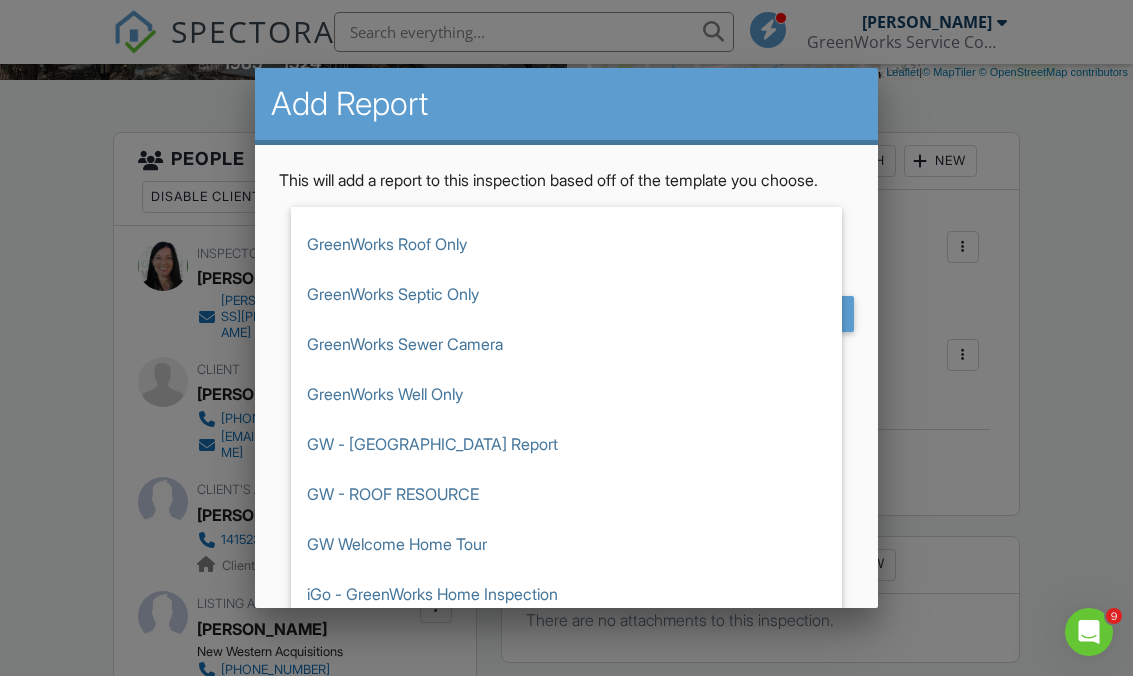 click on "GreenWorks Sewer Camera" at bounding box center [566, 344] 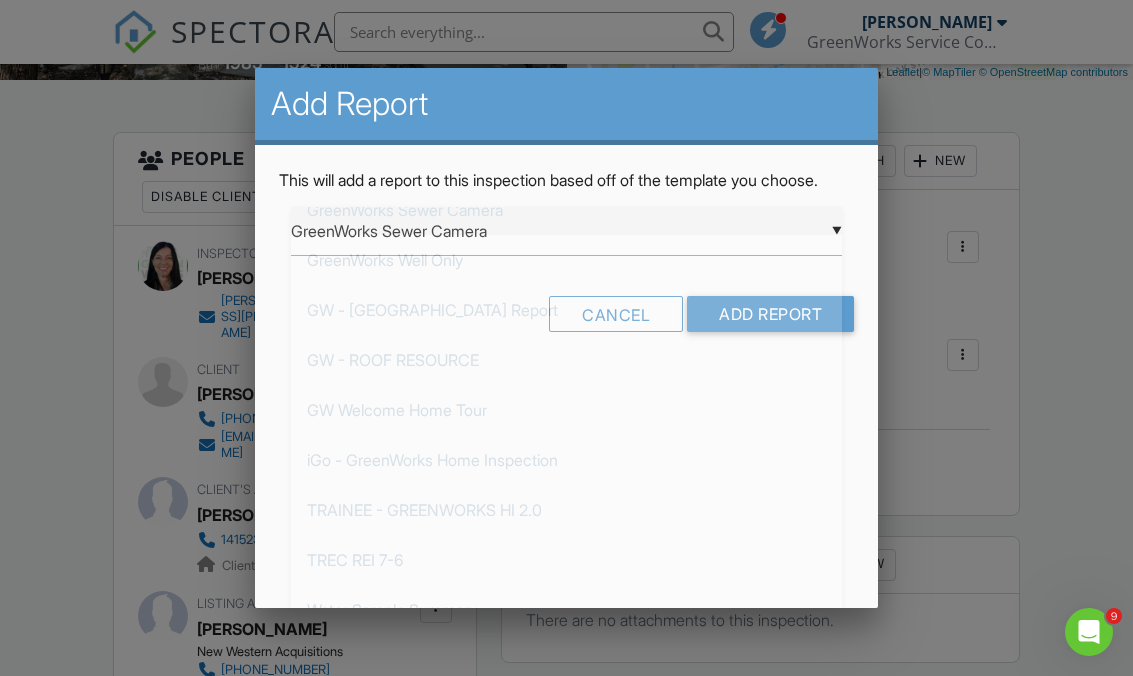 scroll, scrollTop: 0, scrollLeft: 0, axis: both 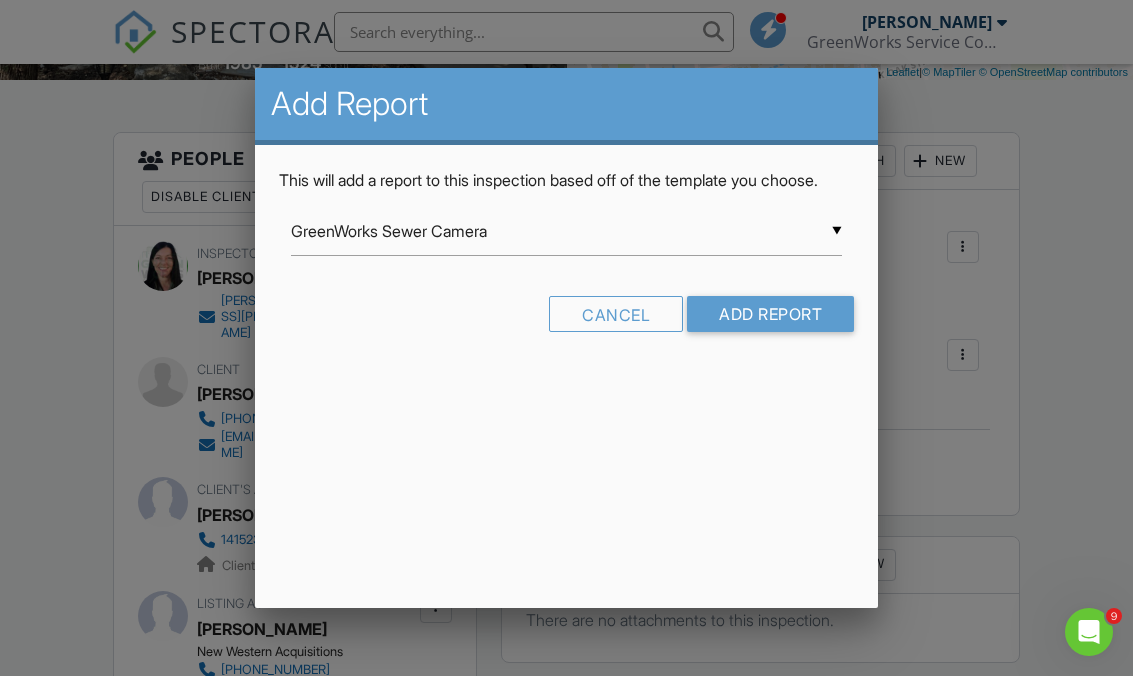 click on "Add Report" at bounding box center (770, 314) 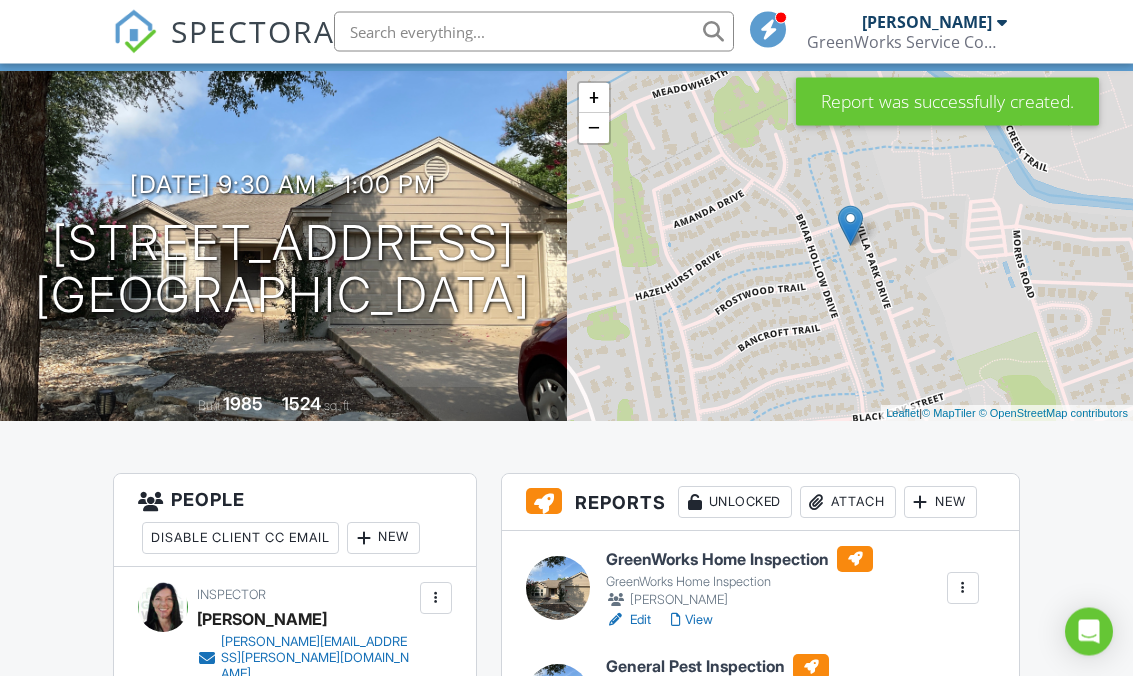 scroll, scrollTop: 160, scrollLeft: 0, axis: vertical 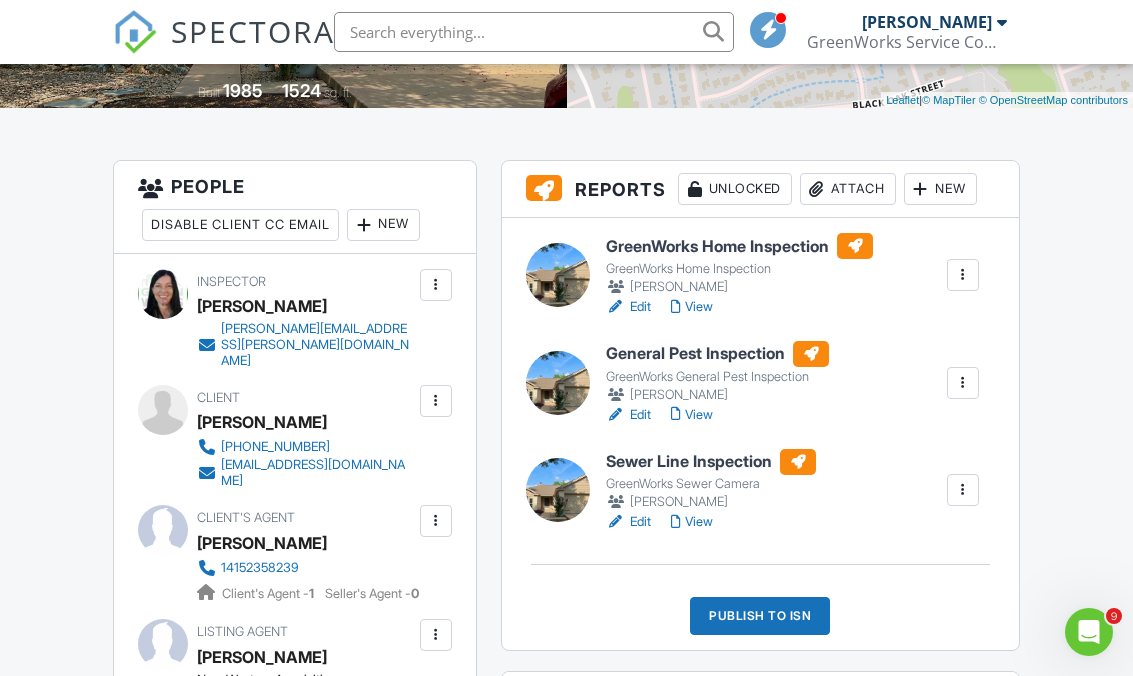click on "Sewer Line Inspection" at bounding box center (711, 462) 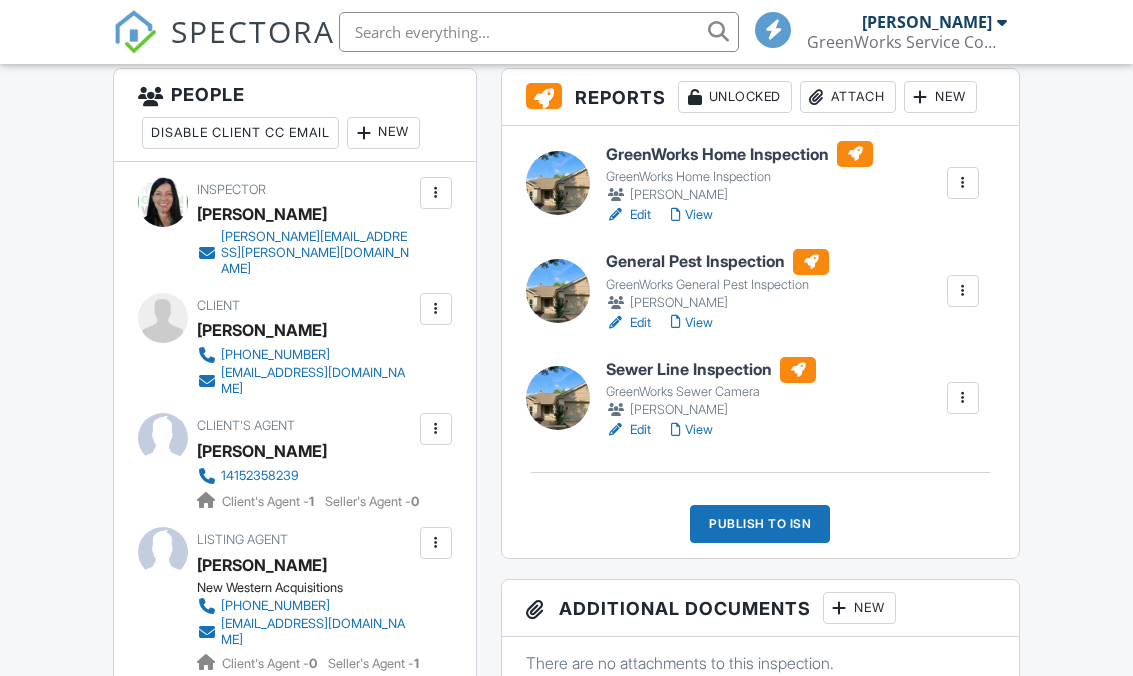 scroll, scrollTop: 0, scrollLeft: 0, axis: both 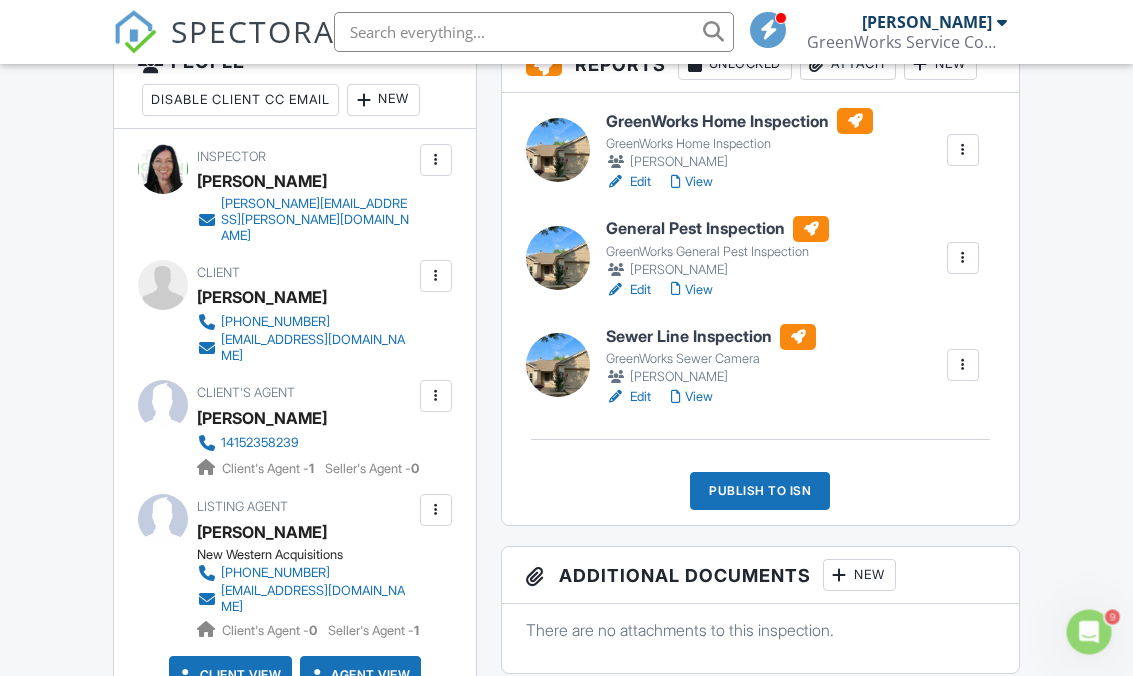 click on "Sewer Line Inspection" at bounding box center [711, 337] 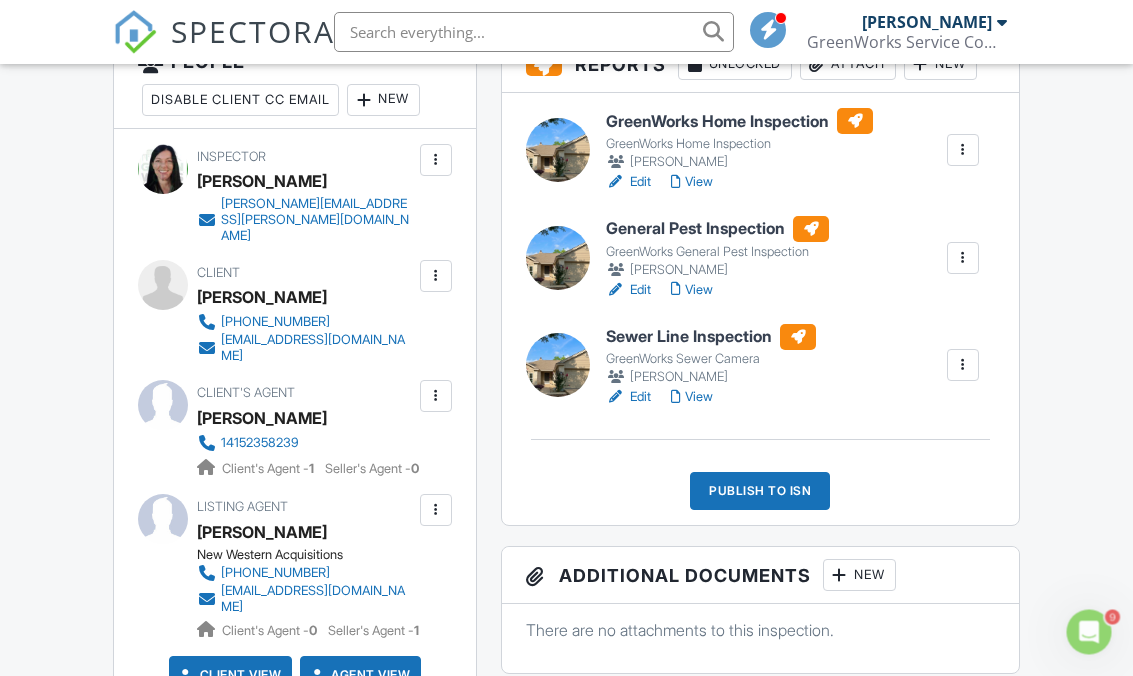 scroll, scrollTop: 576, scrollLeft: 0, axis: vertical 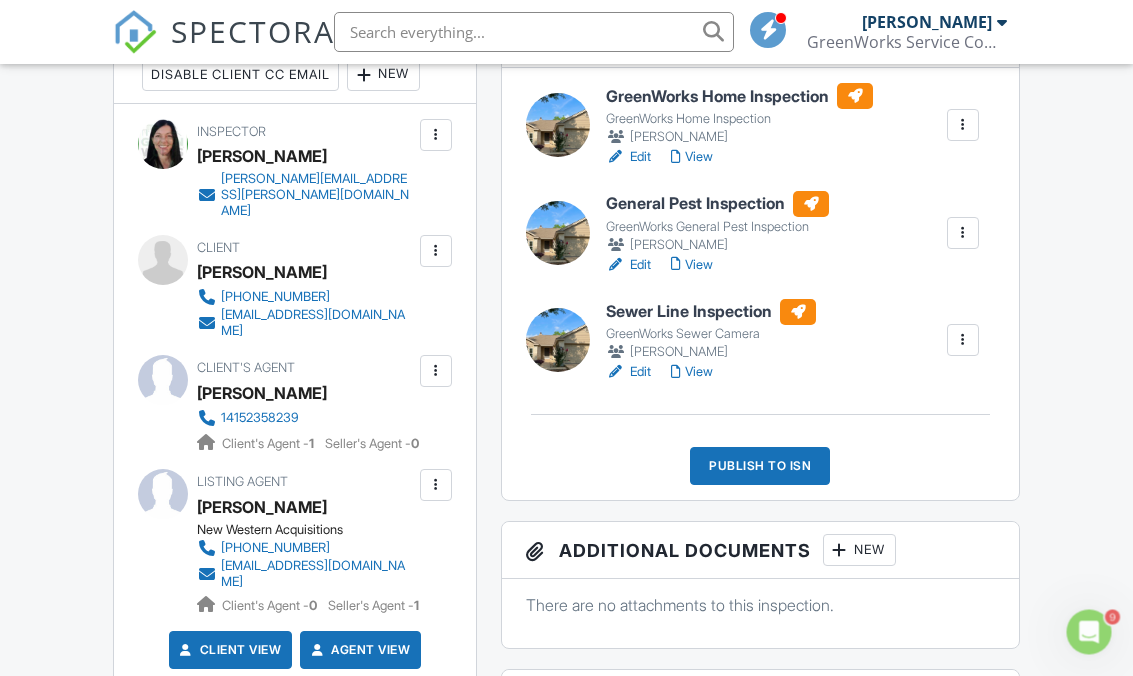 click on "Publish to ISN" at bounding box center [760, 466] 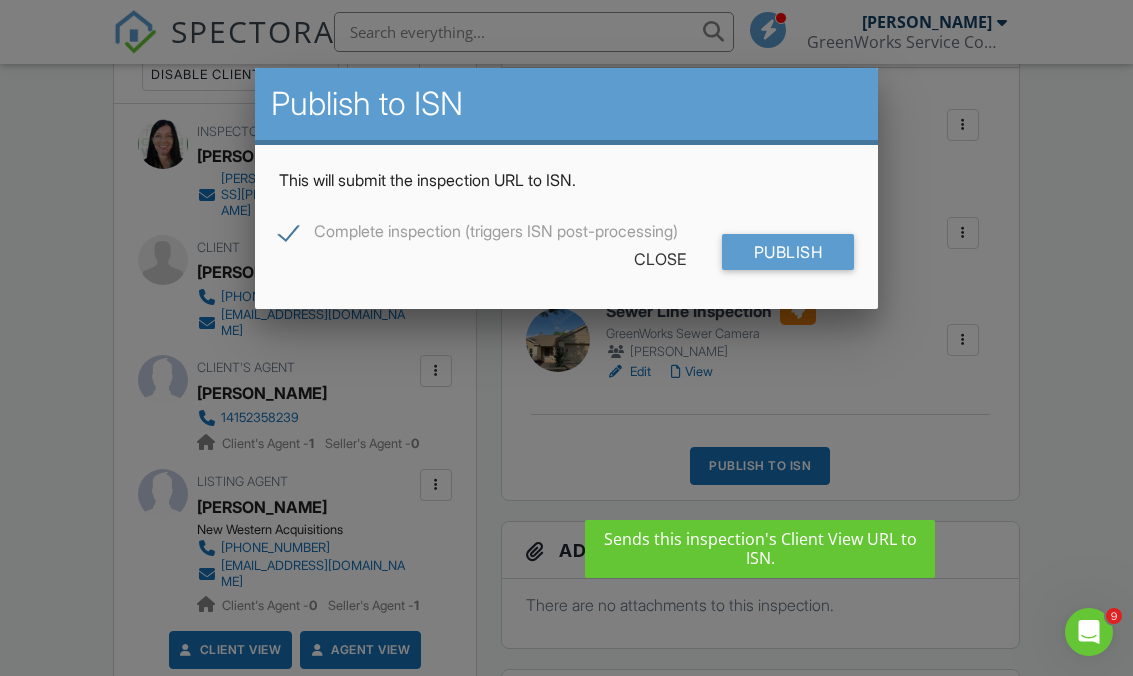 click on "Publish" at bounding box center [788, 252] 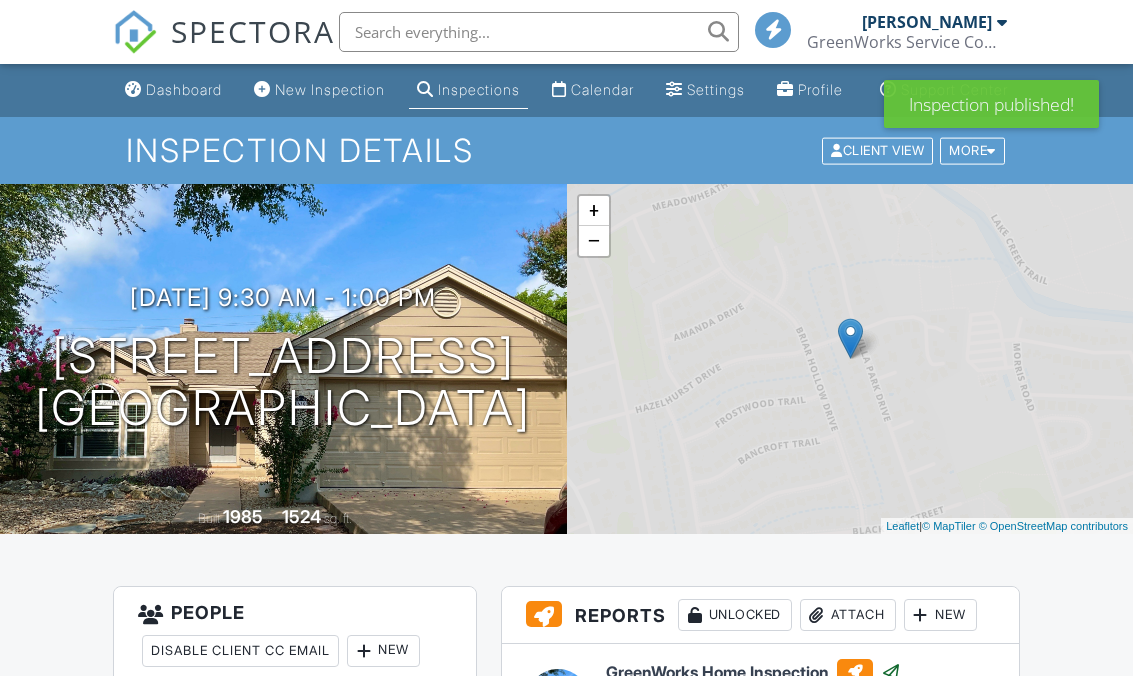 scroll, scrollTop: 0, scrollLeft: 0, axis: both 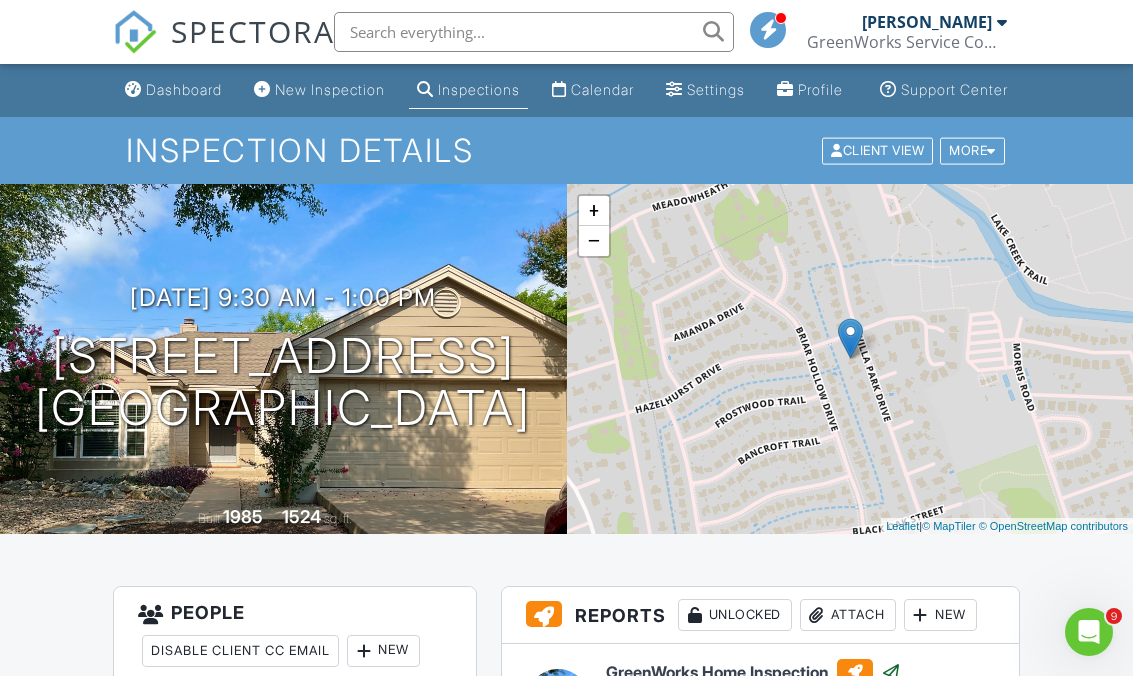 click on "[DATE]  9:30 am
- 1:00 pm
[STREET_ADDRESS]
[GEOGRAPHIC_DATA], [GEOGRAPHIC_DATA]
Built
1985
1524
sq. ft." at bounding box center [283, 359] 